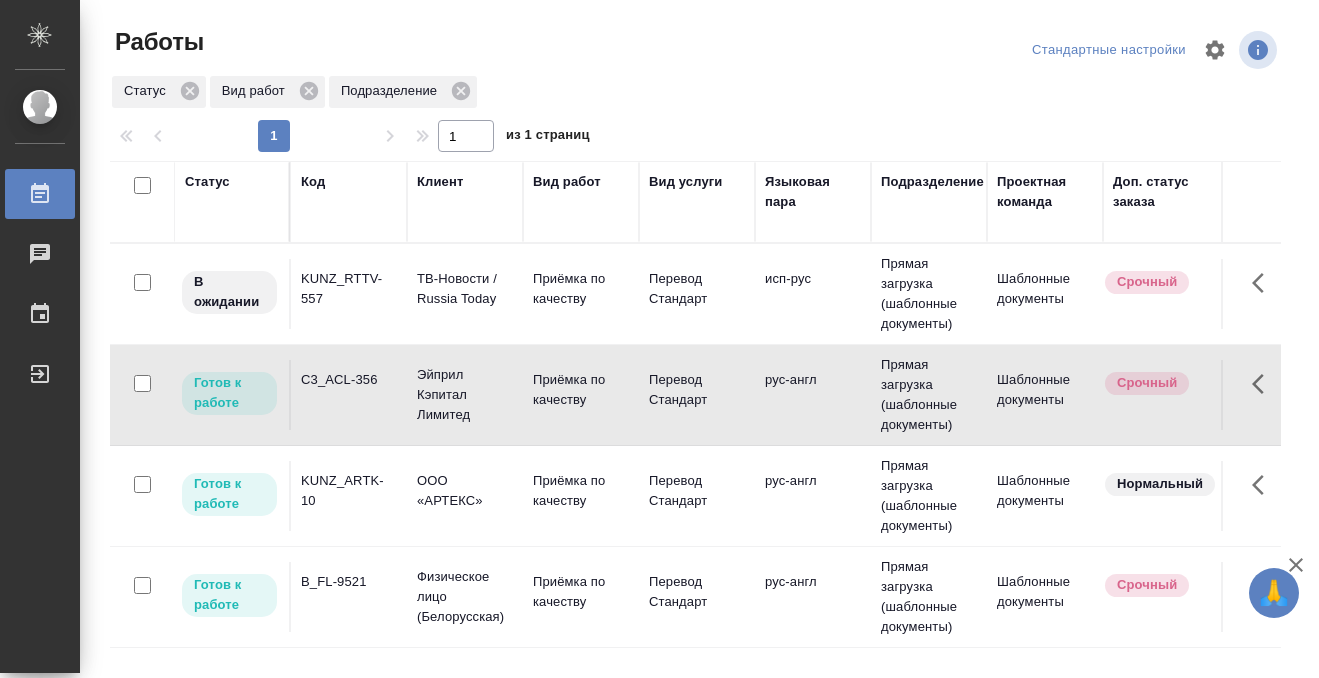 scroll, scrollTop: 0, scrollLeft: 0, axis: both 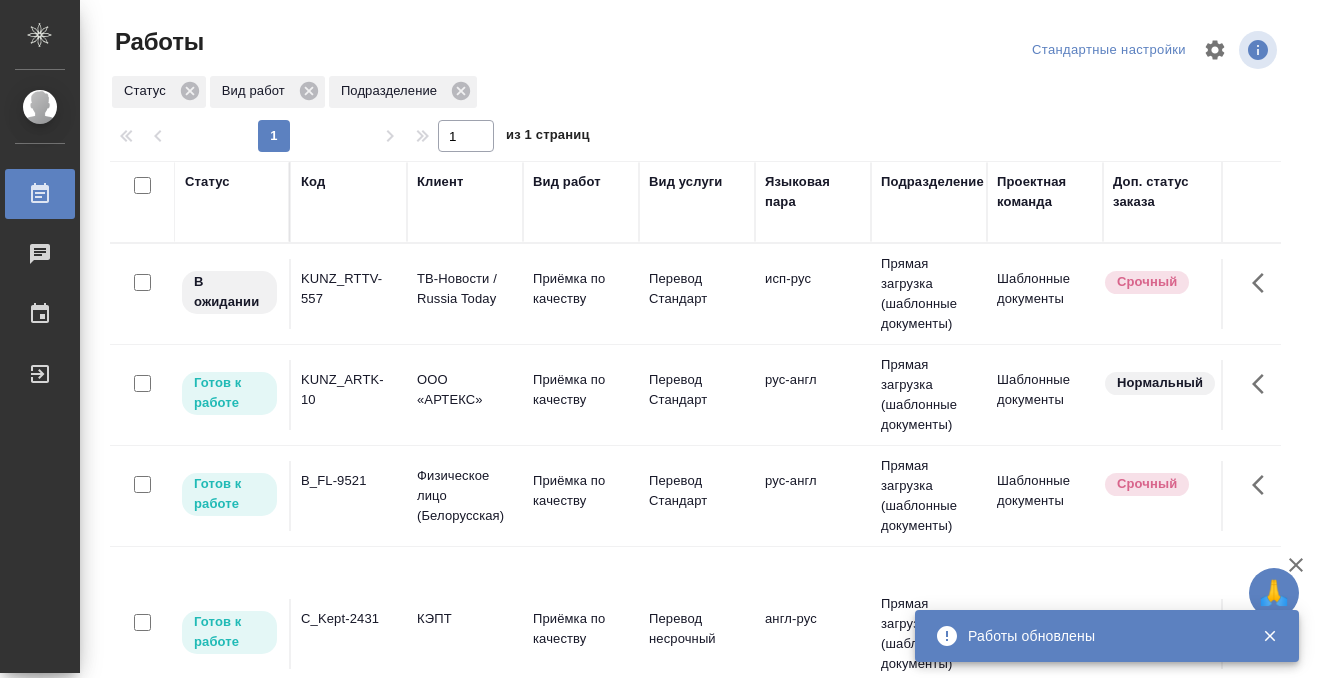 click on "KUNZ_RTTV-557" at bounding box center [349, 289] 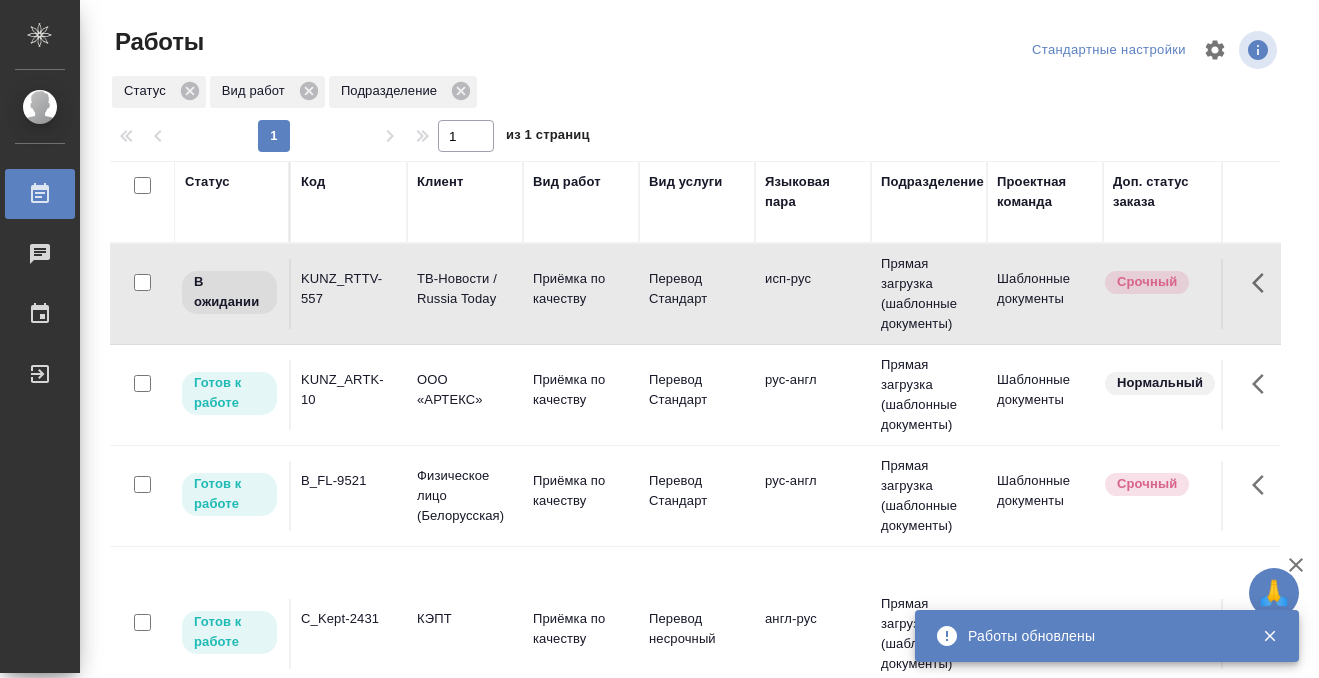 click on "KUNZ_RTTV-557" at bounding box center (349, 289) 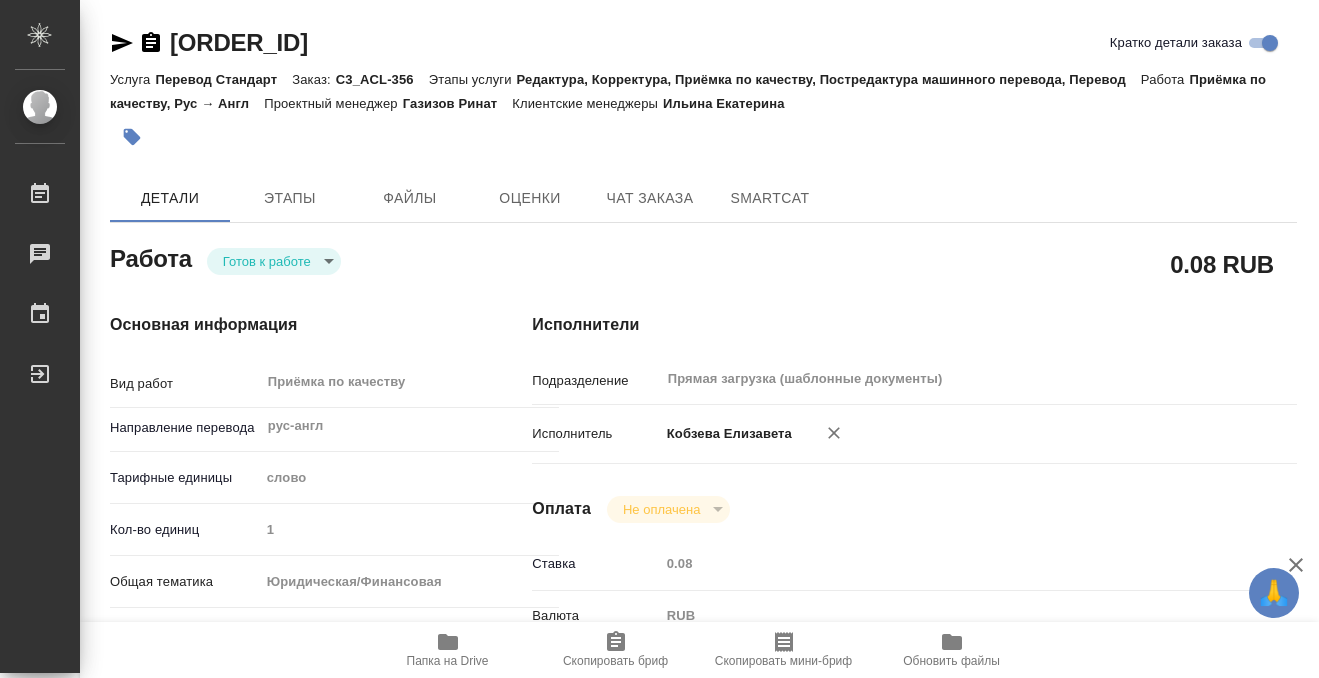 type on "x" 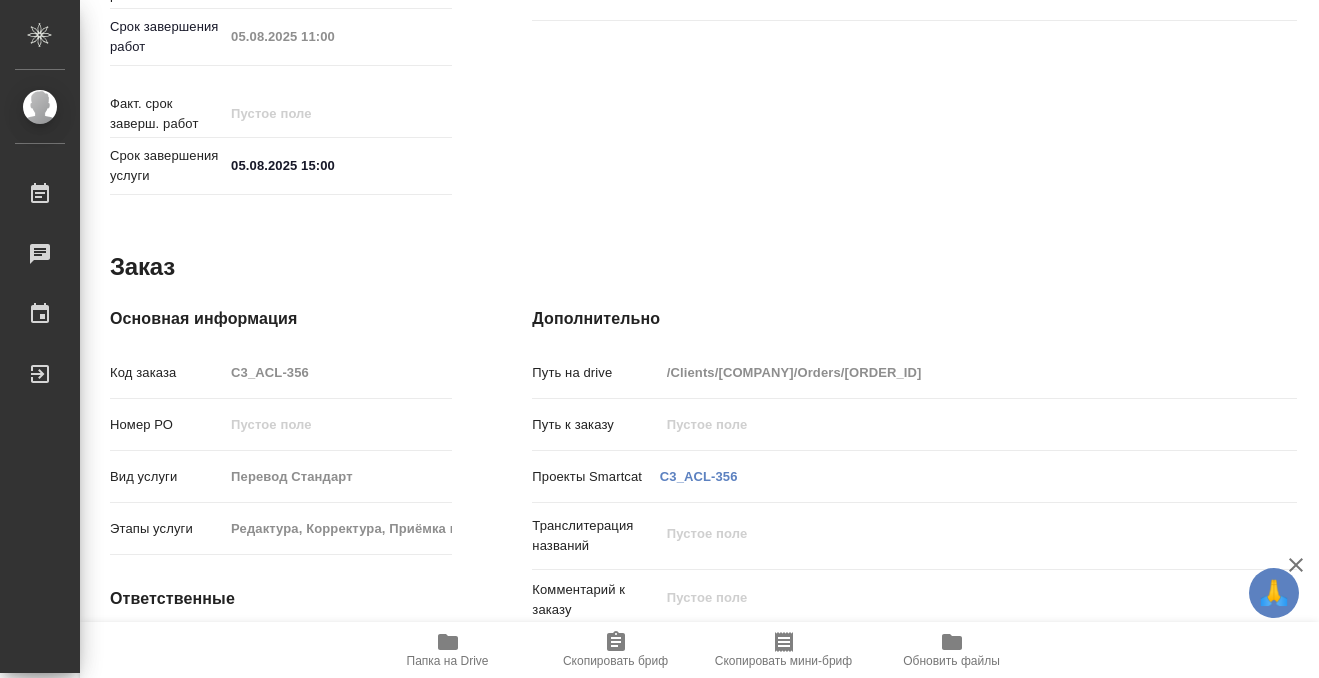 scroll, scrollTop: 1068, scrollLeft: 0, axis: vertical 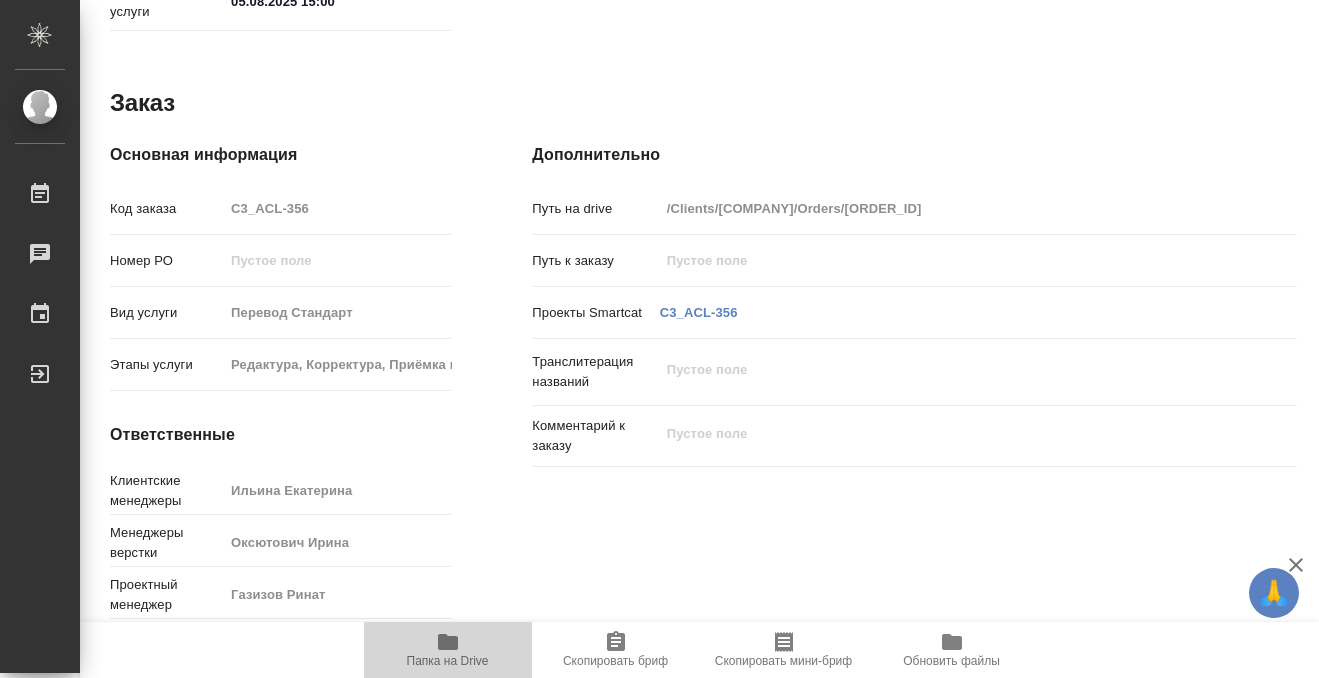 click 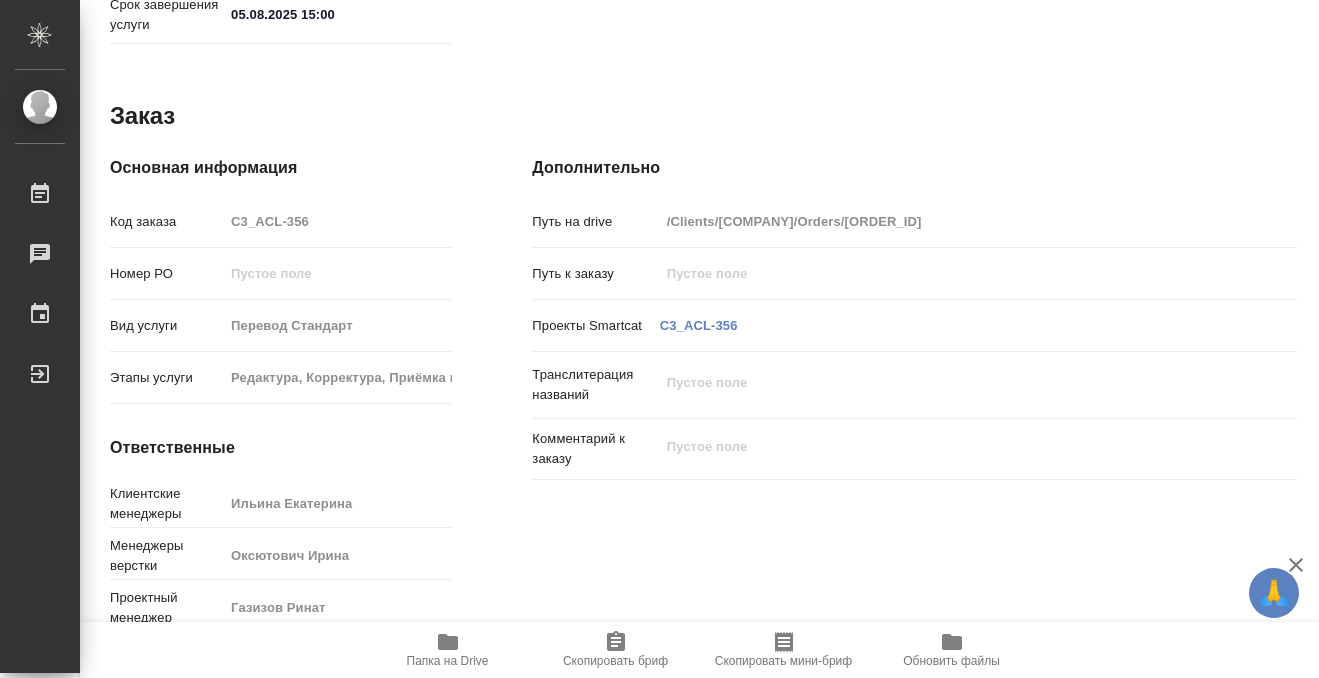 scroll, scrollTop: 1068, scrollLeft: 0, axis: vertical 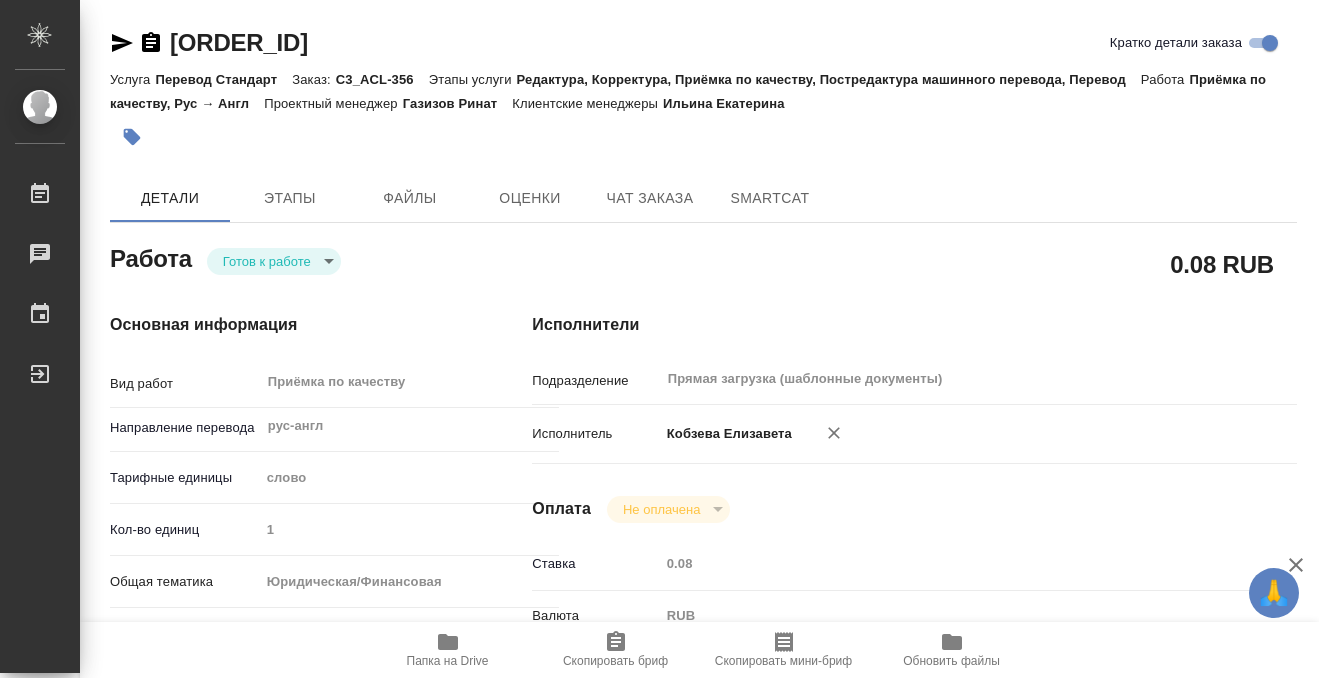 click 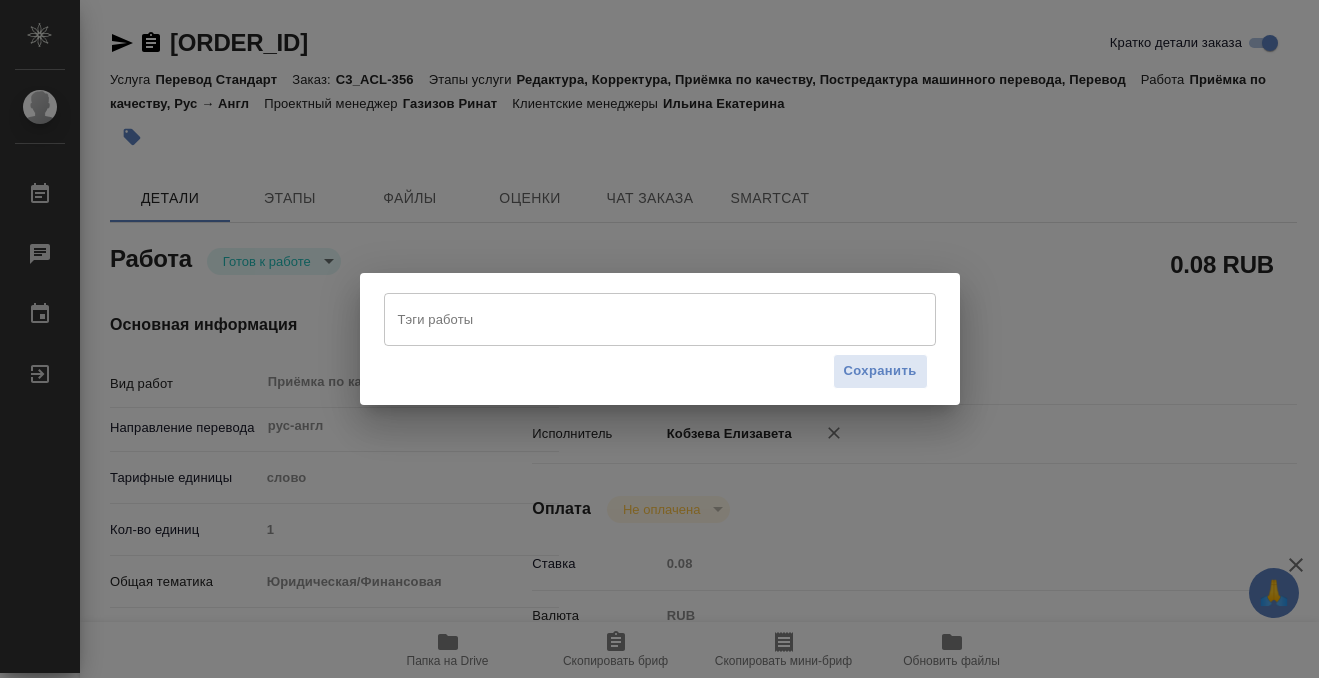 click on "Тэги работы" at bounding box center [641, 319] 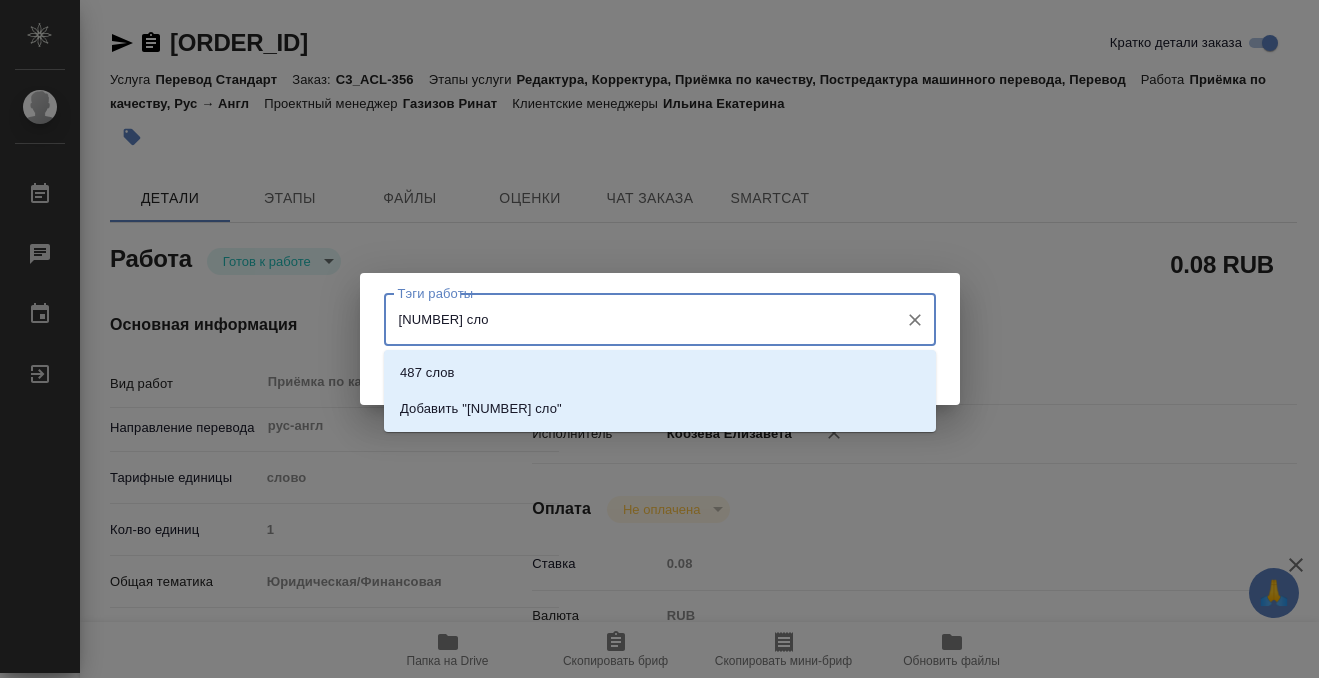 type on "487 слов" 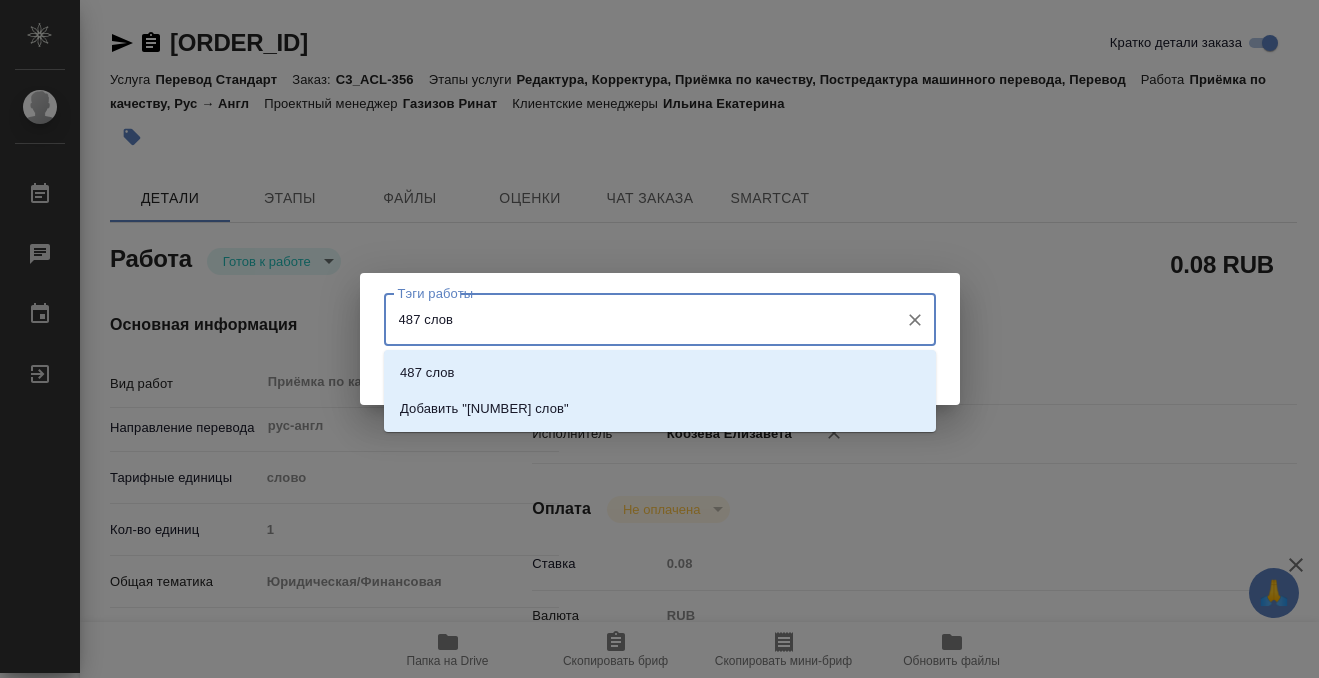 type 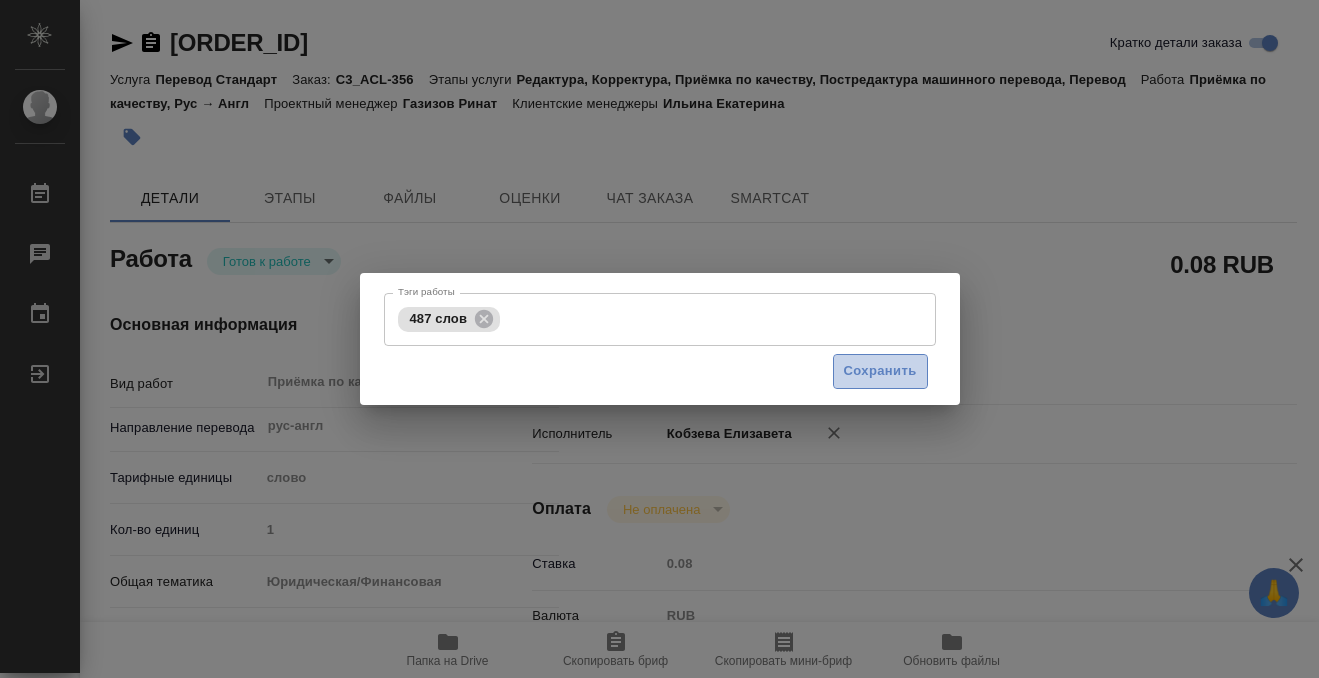 click on "Сохранить" at bounding box center [880, 371] 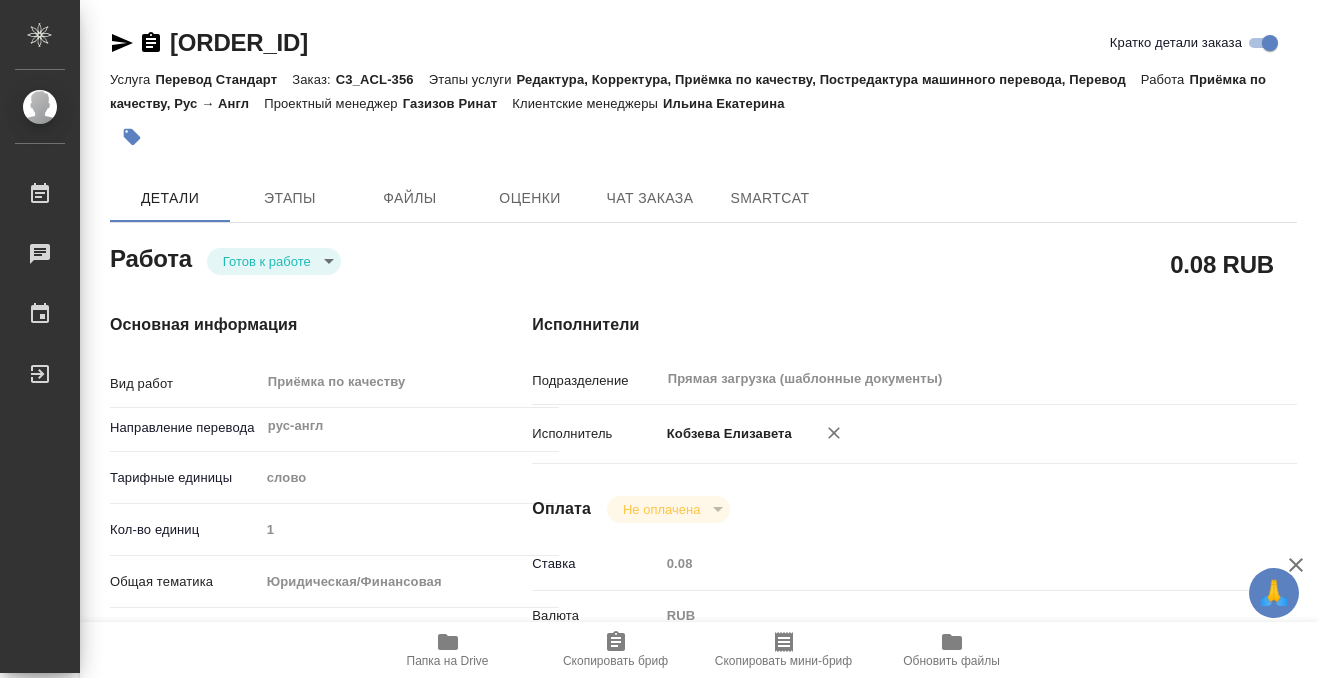 type on "readyForWork" 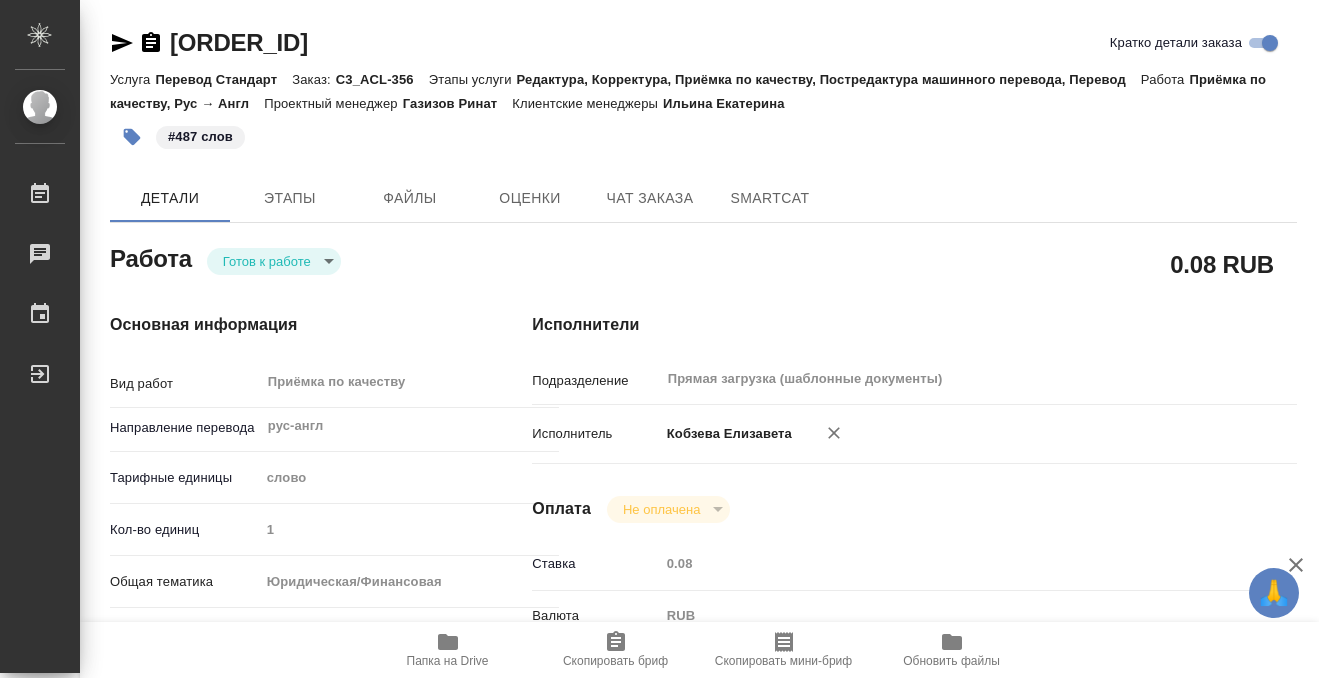 type on "x" 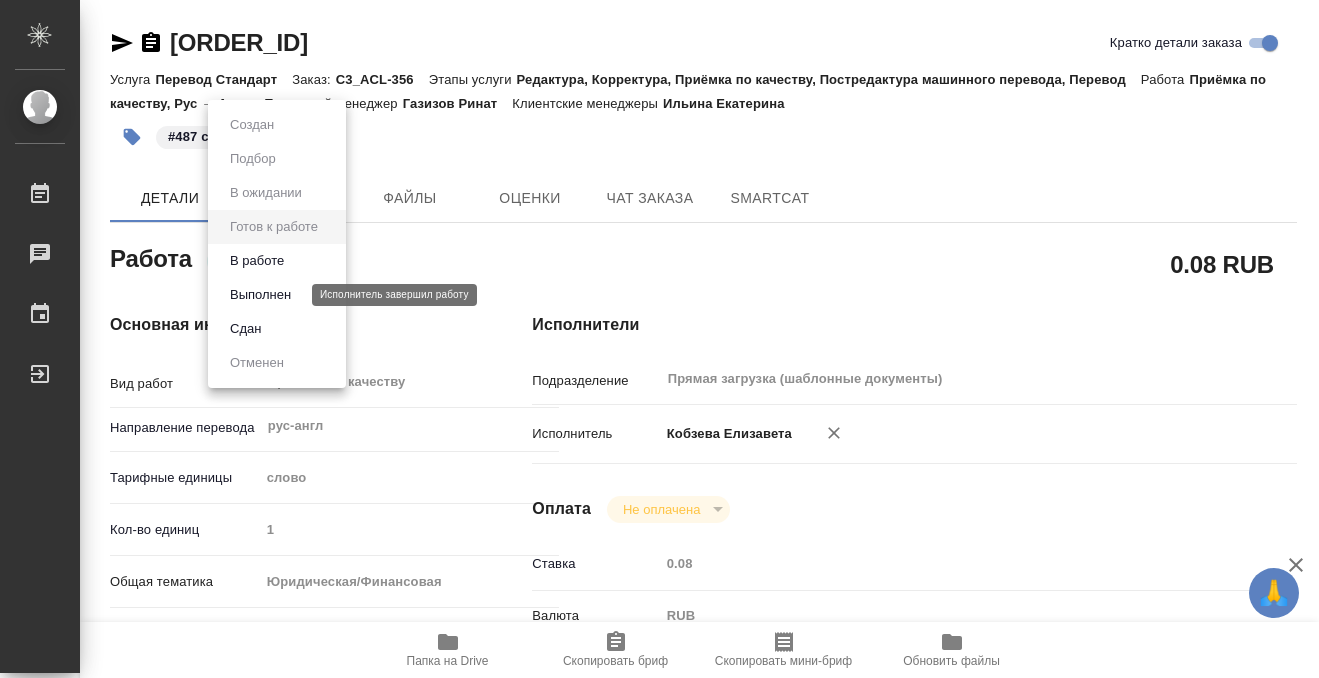 type on "x" 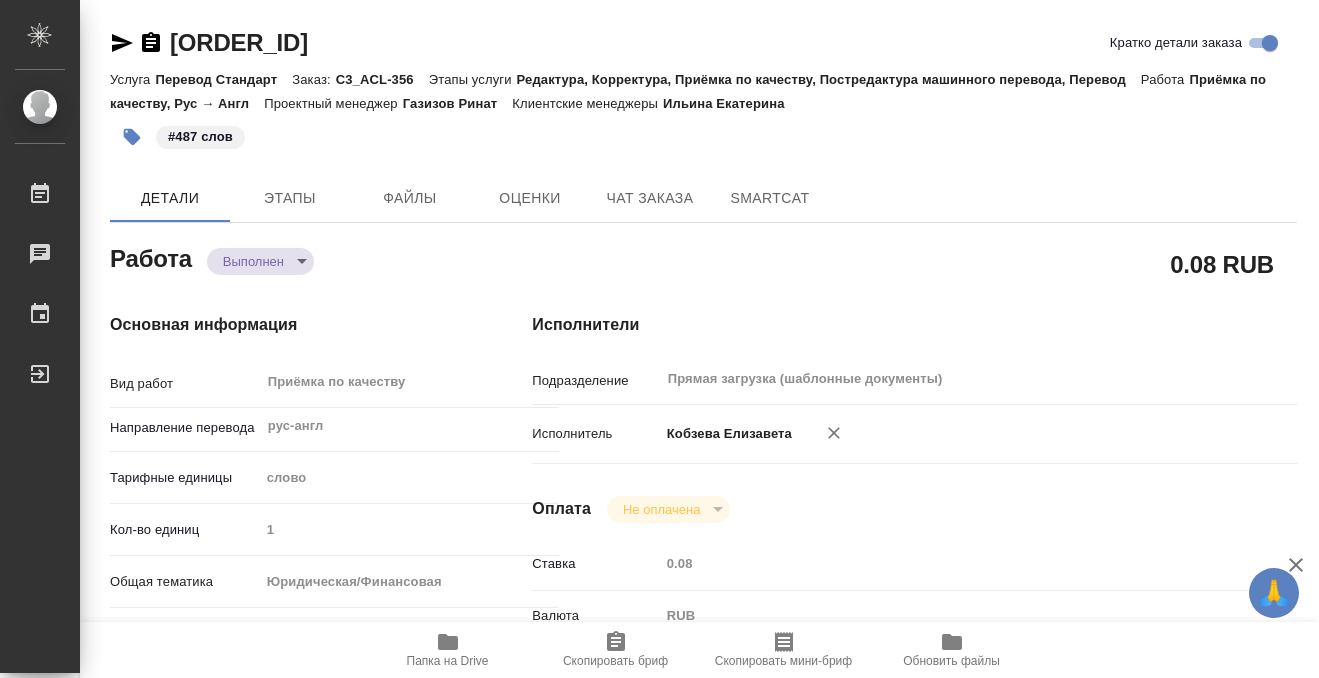 type on "x" 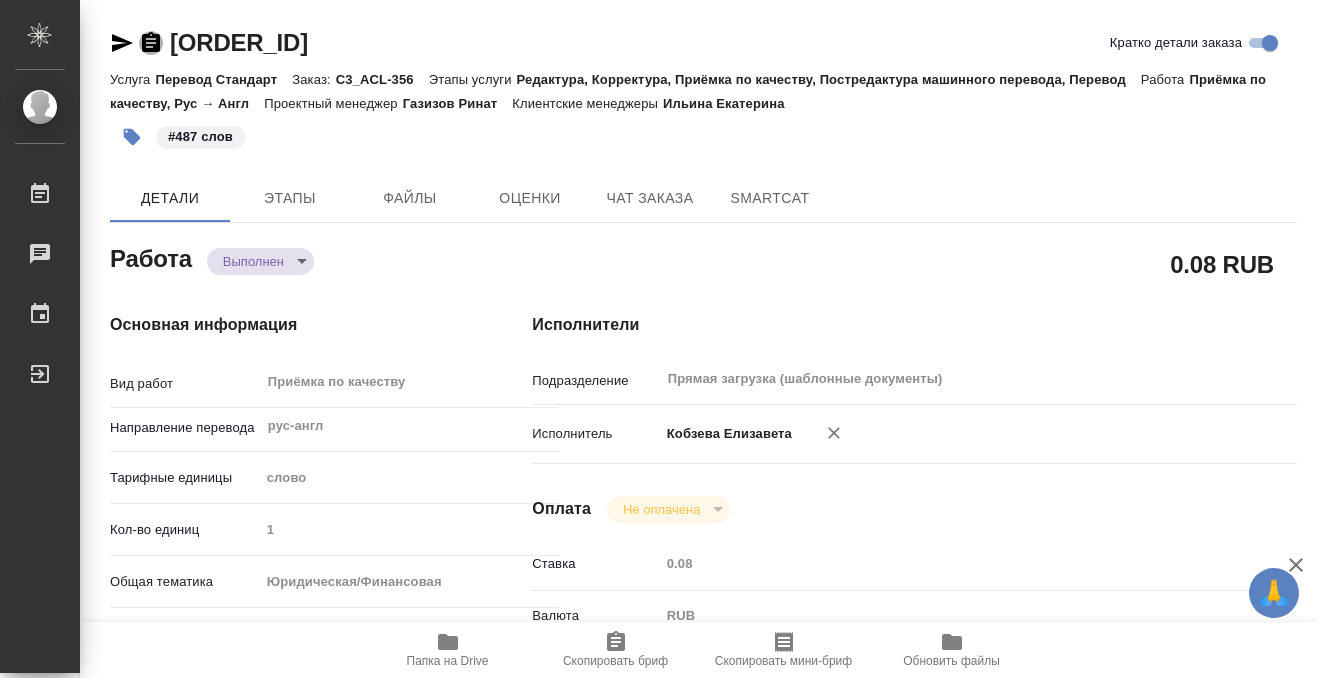click 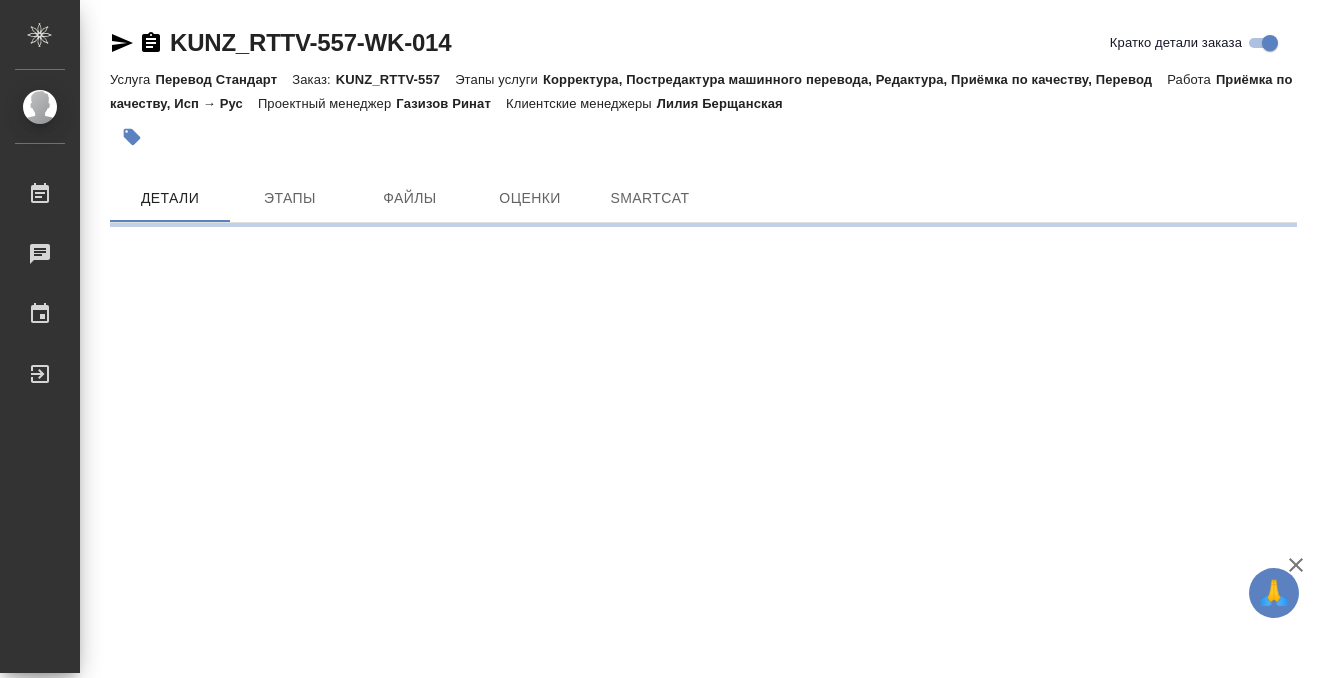 scroll, scrollTop: 0, scrollLeft: 0, axis: both 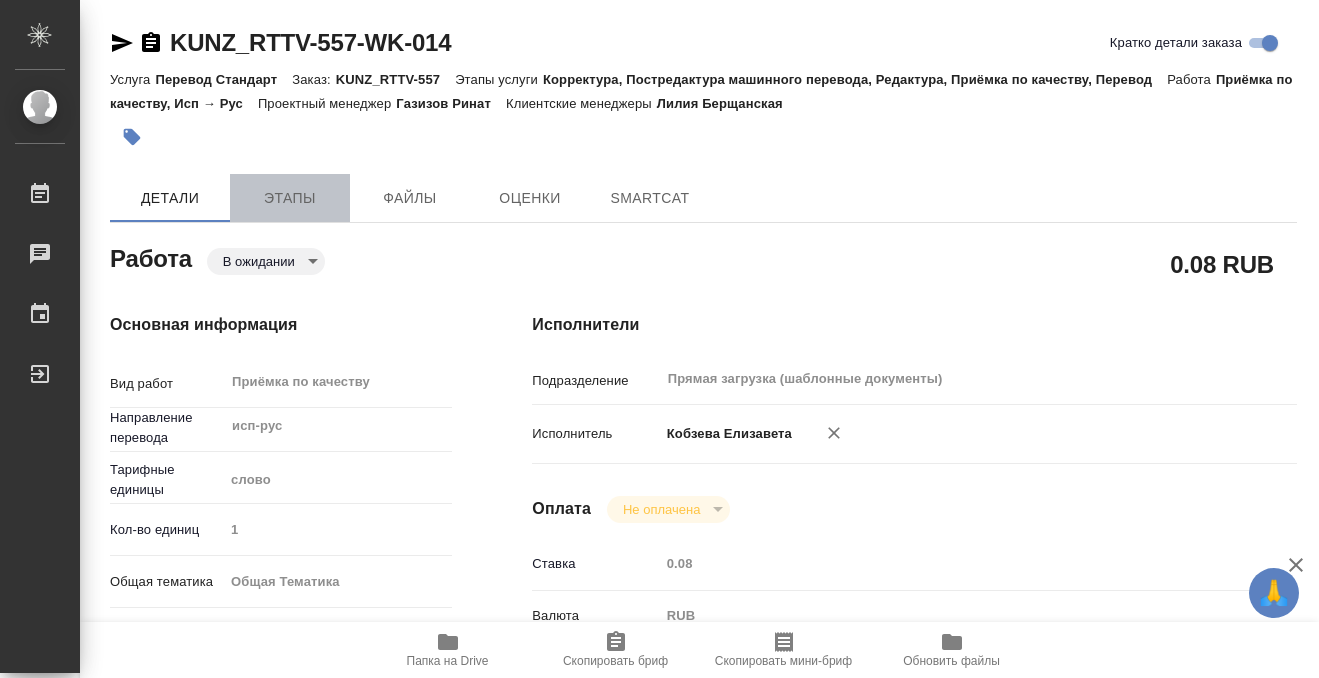 click on "Этапы" at bounding box center (290, 198) 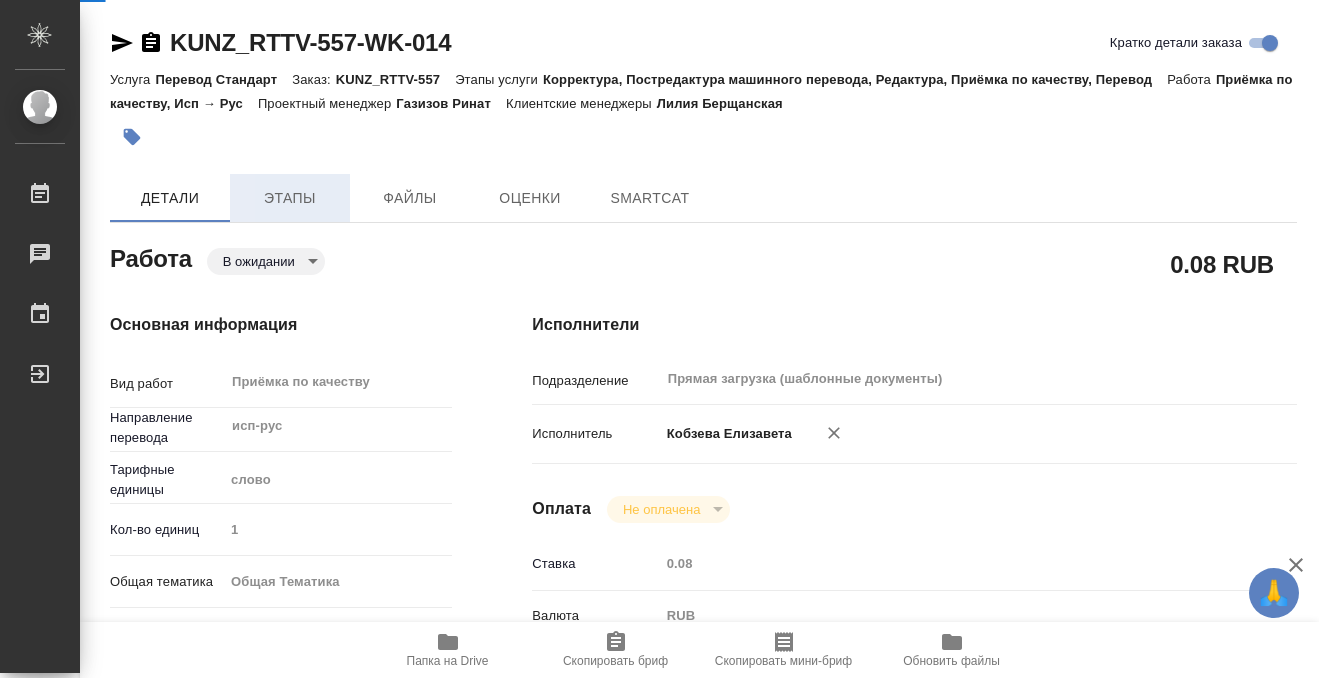 type on "x" 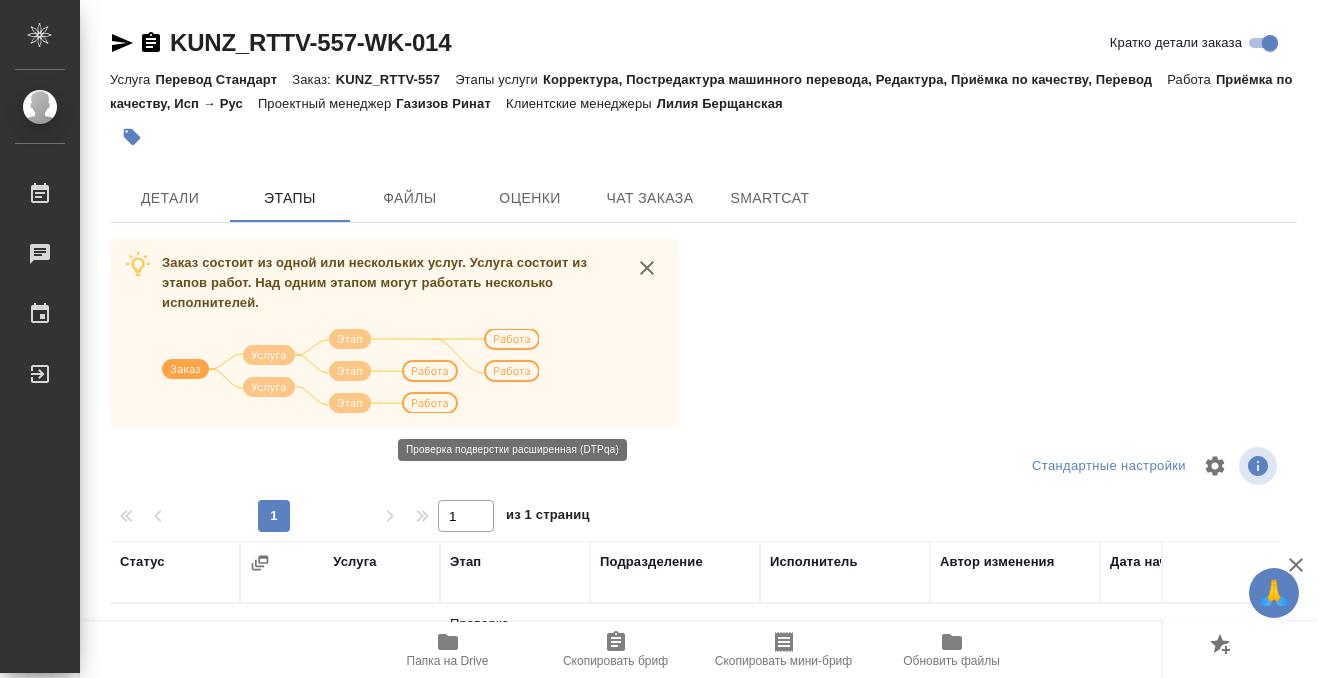 scroll, scrollTop: 269, scrollLeft: 0, axis: vertical 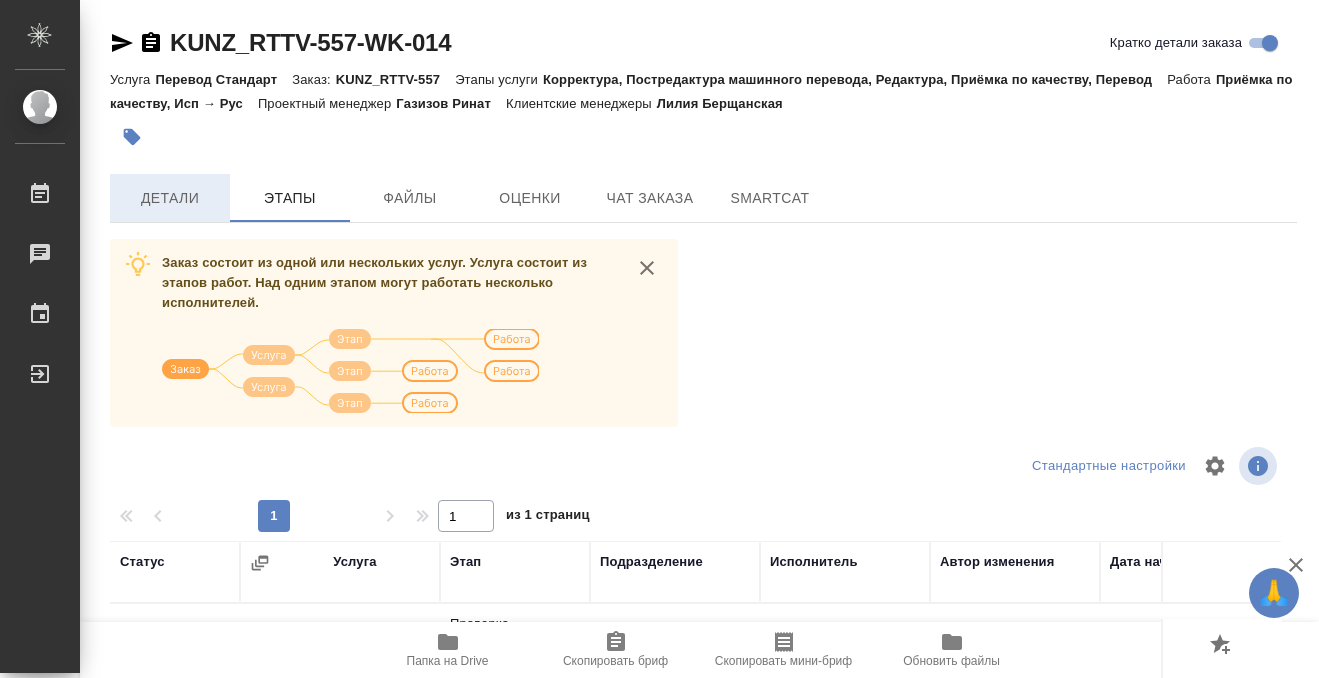 click on "Детали" at bounding box center [170, 198] 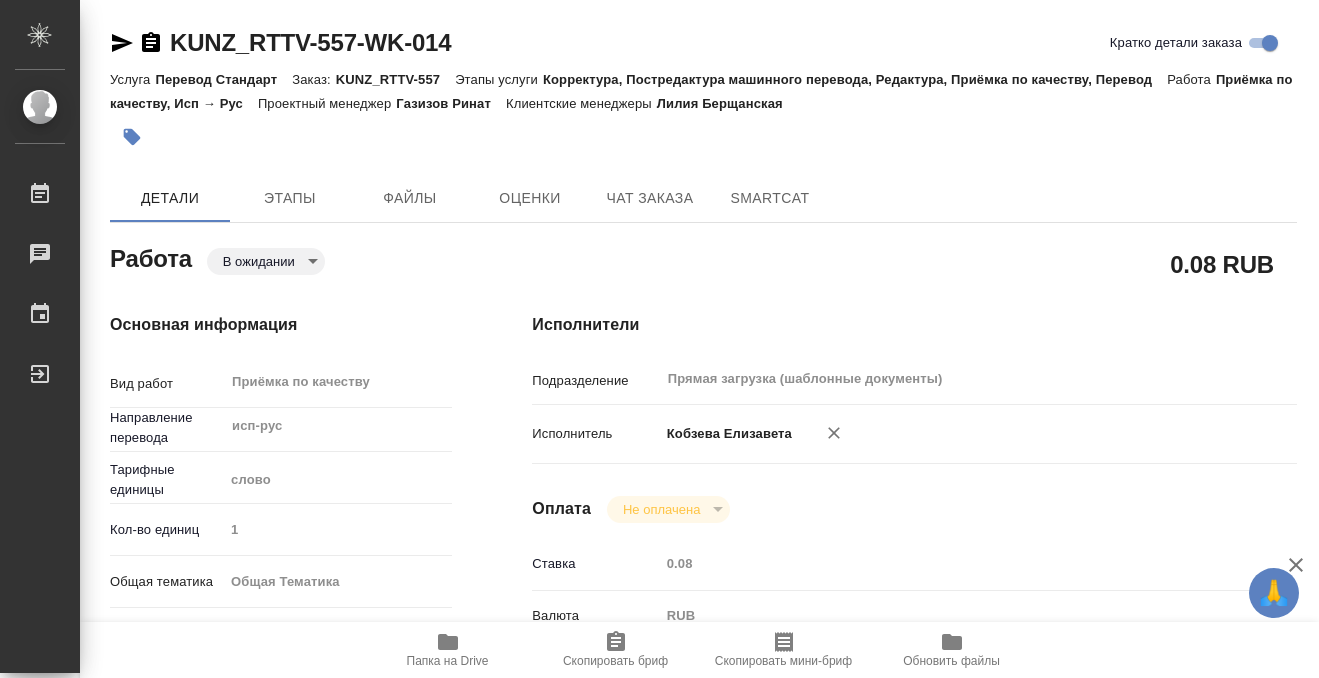 type on "x" 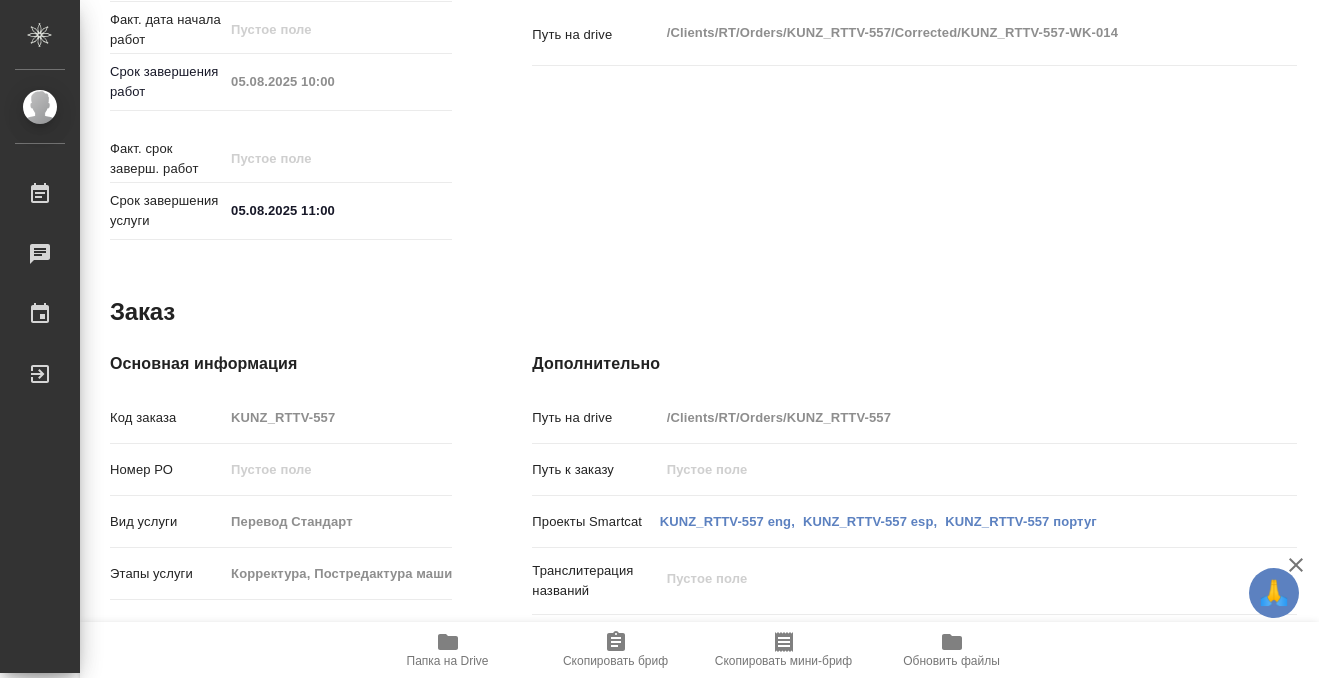 type on "x" 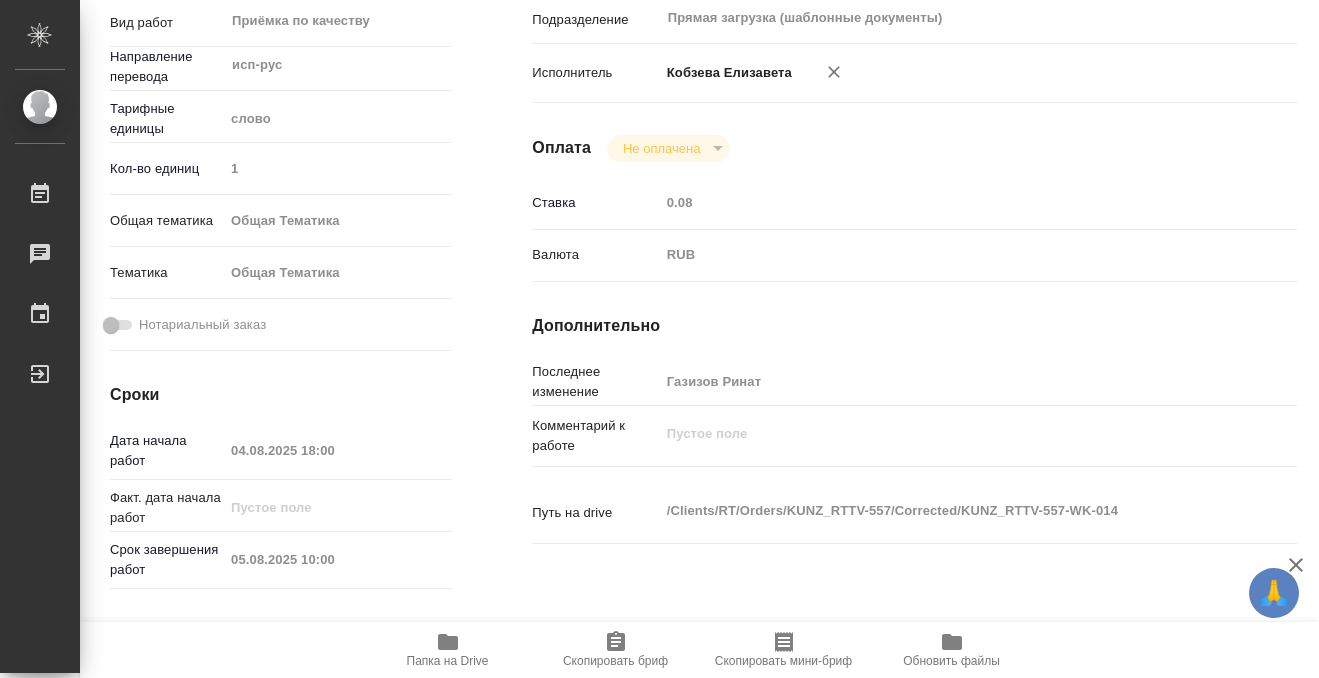 scroll, scrollTop: 0, scrollLeft: 0, axis: both 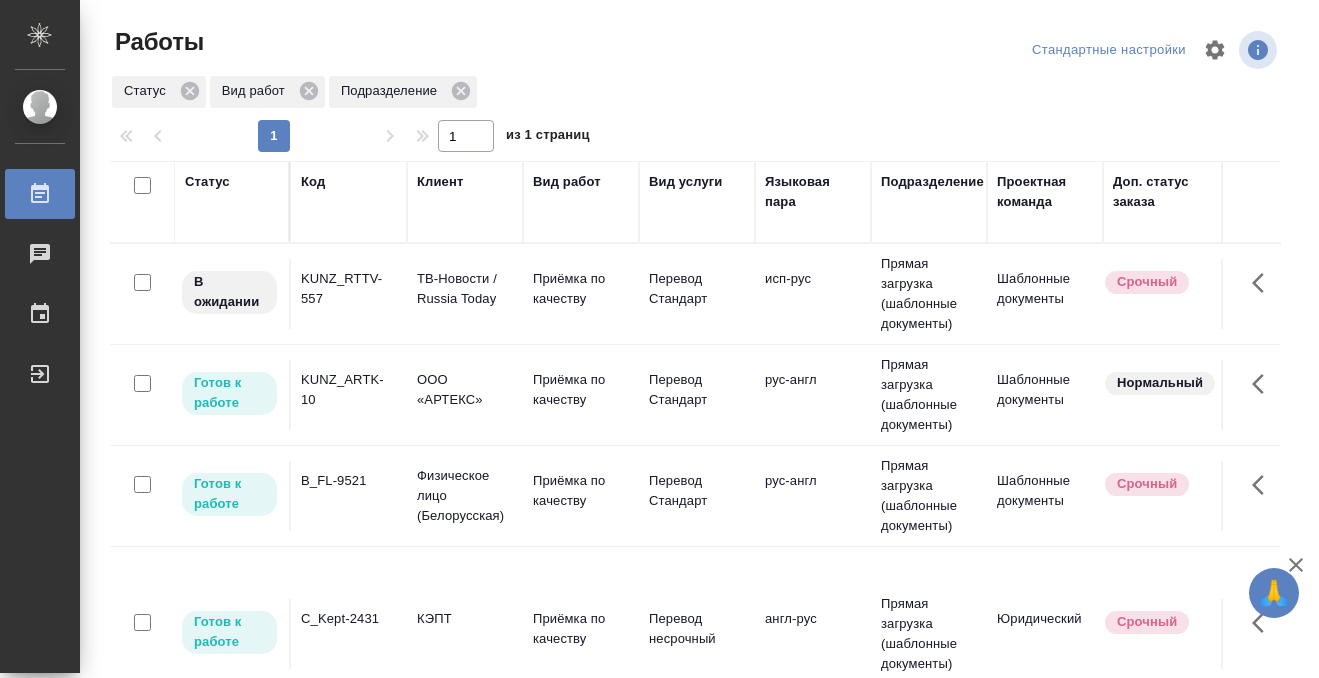 drag, startPoint x: 417, startPoint y: 411, endPoint x: 379, endPoint y: 404, distance: 38.63936 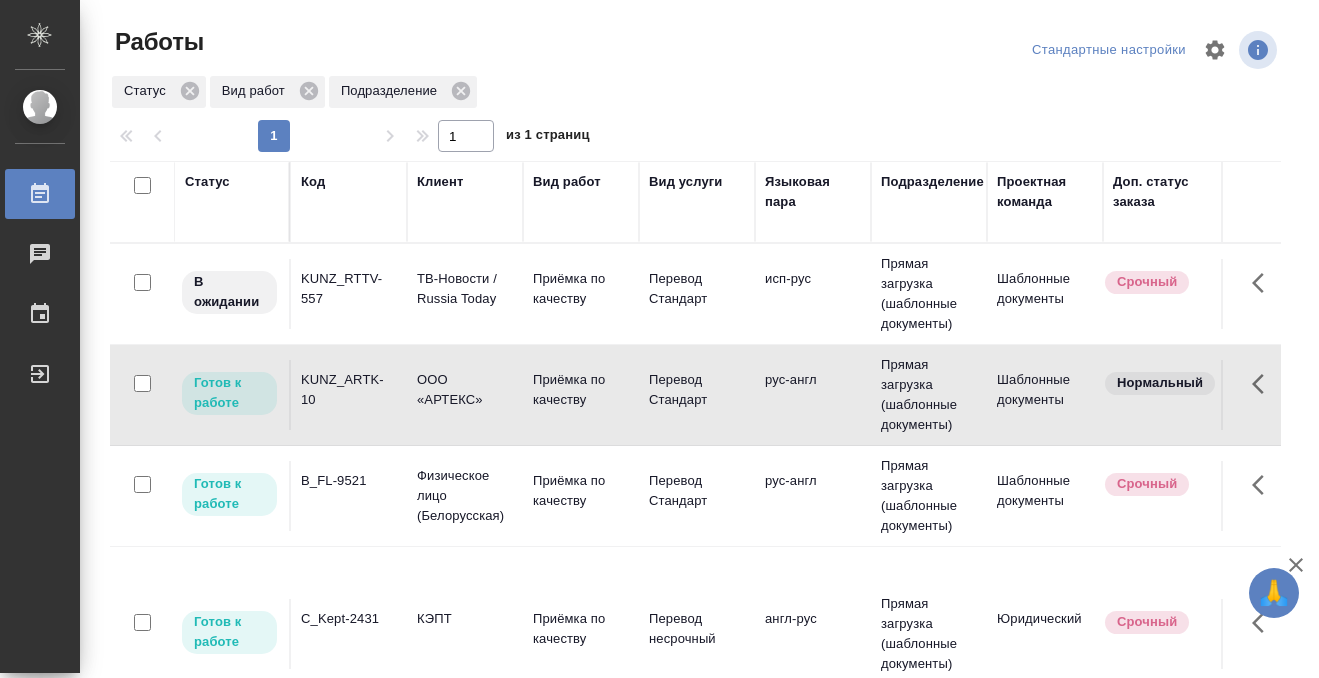 click on "KUNZ_ARTK-10" at bounding box center (349, 289) 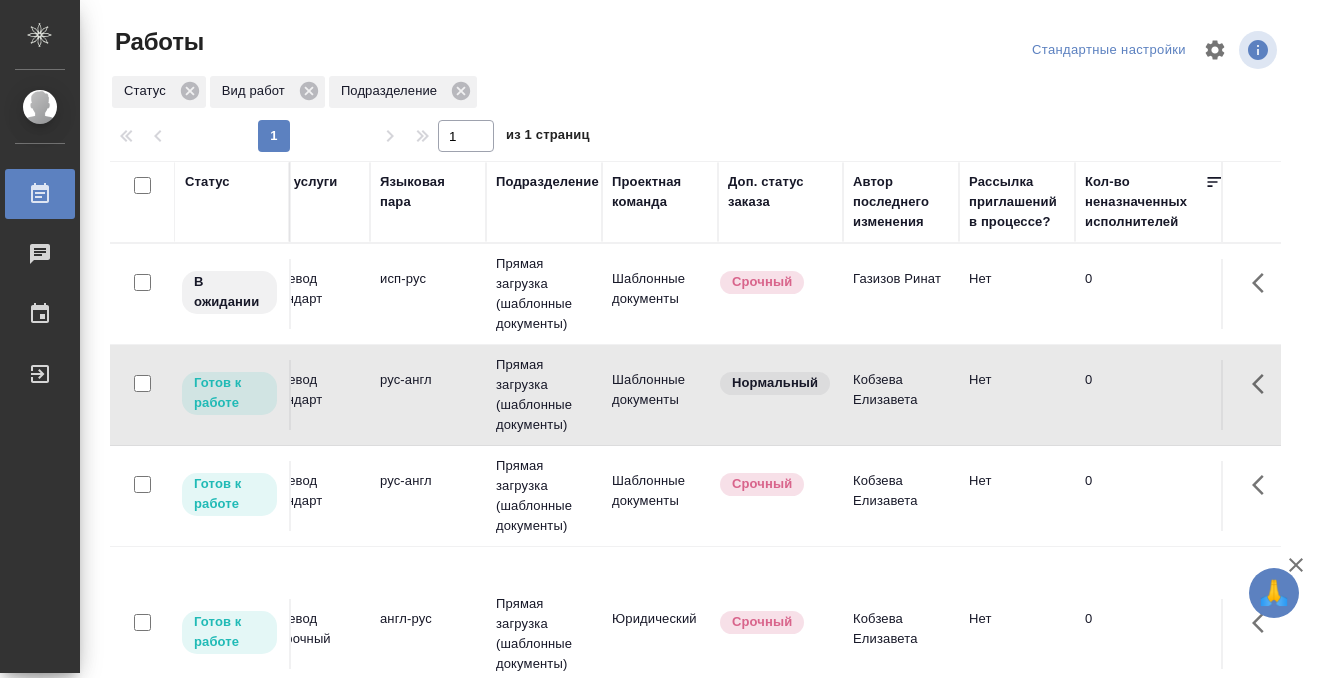scroll, scrollTop: 0, scrollLeft: 0, axis: both 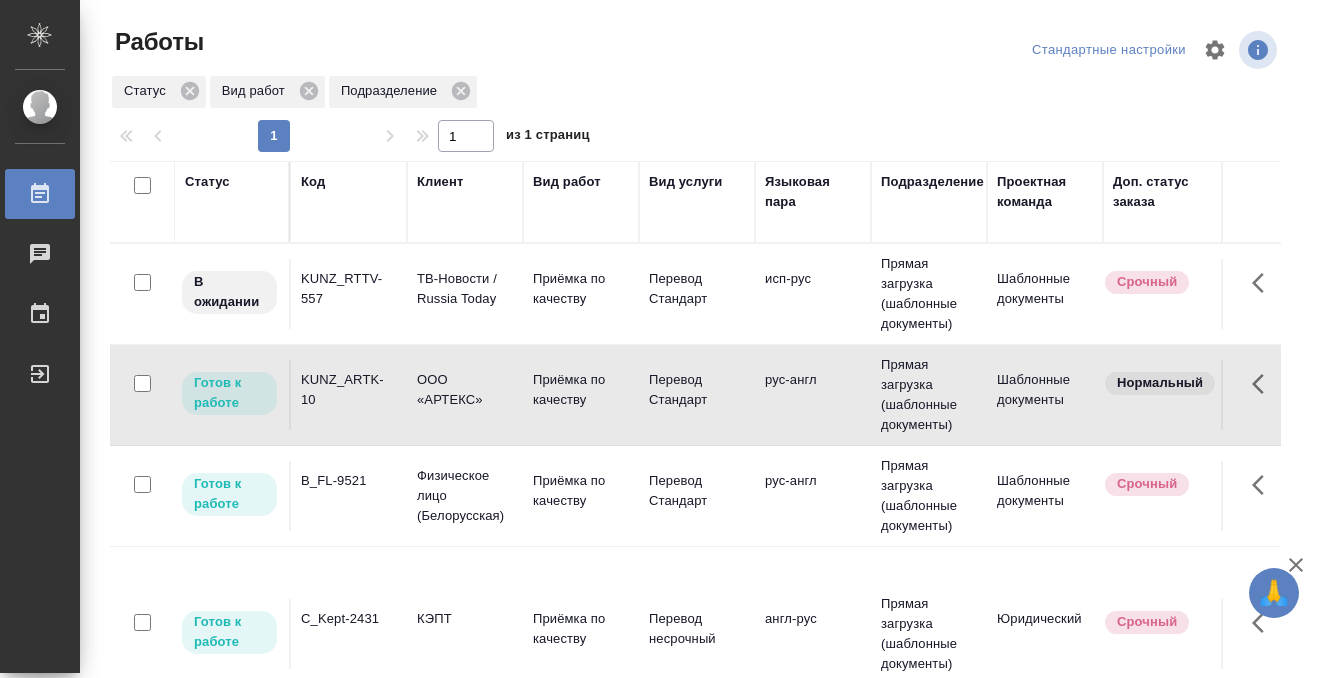 click on "Статус" at bounding box center [207, 182] 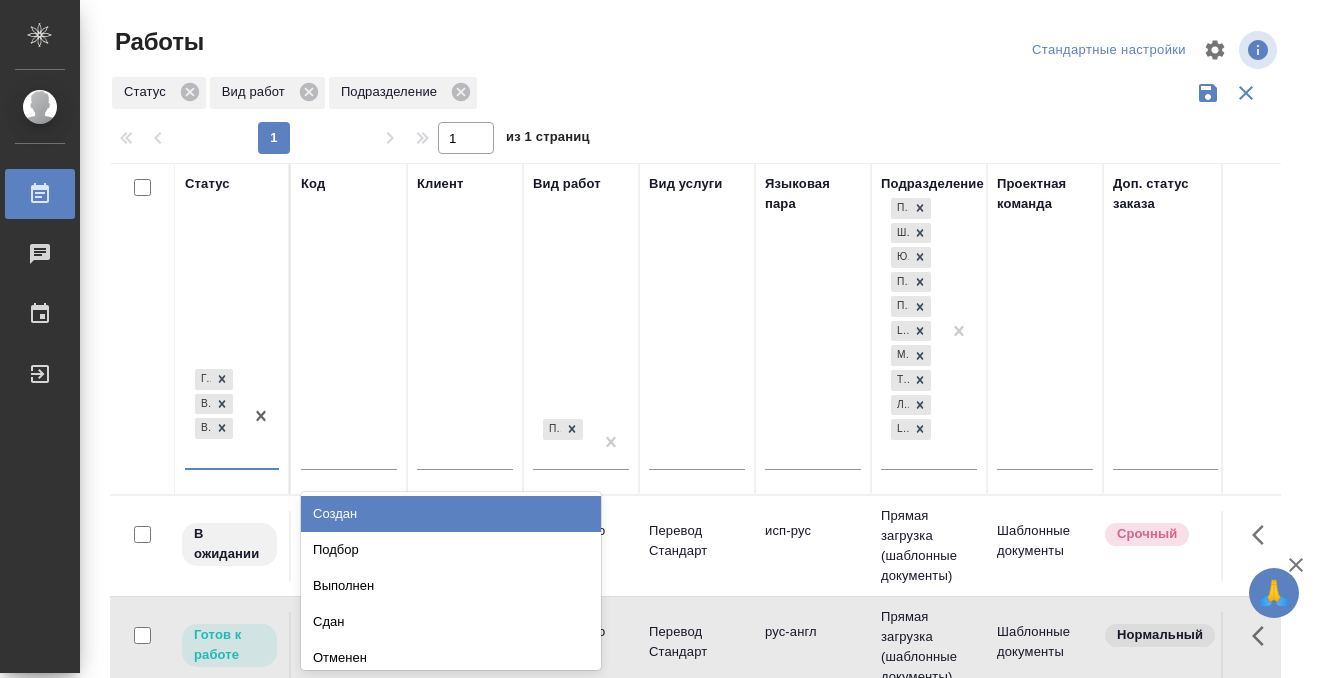 click on "Готов к работе В работе В ожидании" at bounding box center (214, 416) 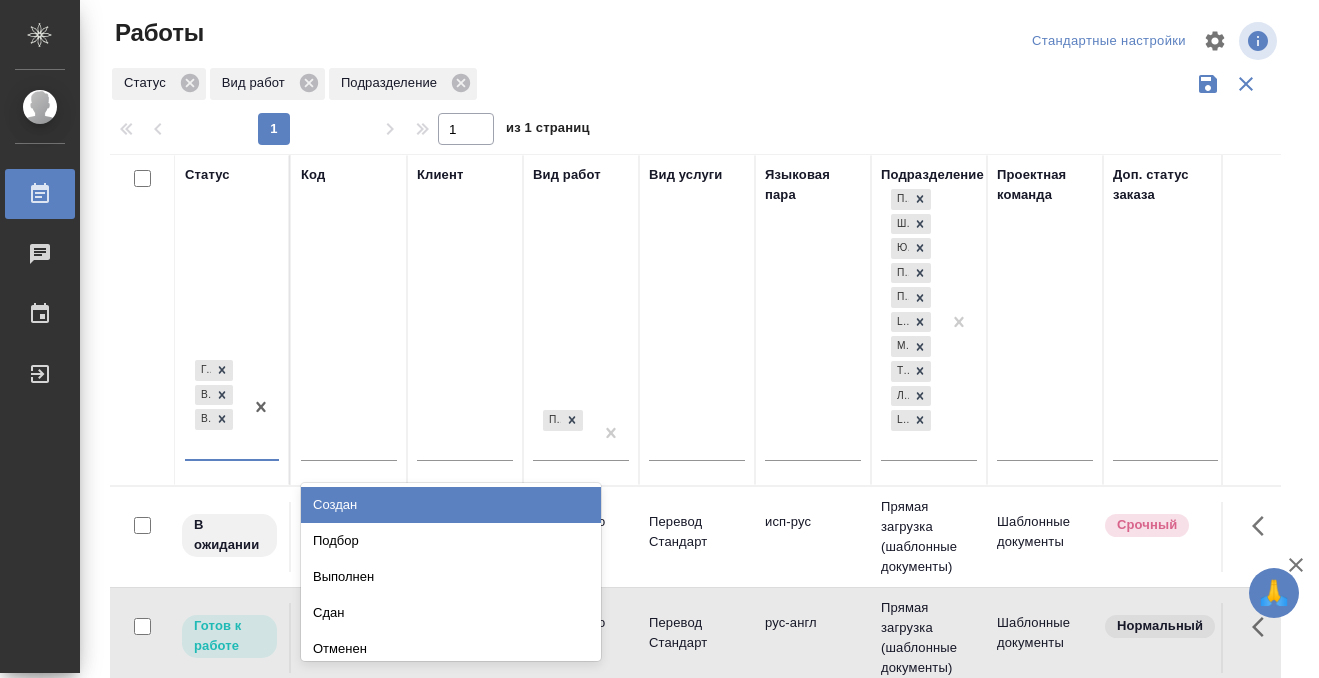 scroll, scrollTop: 10, scrollLeft: 0, axis: vertical 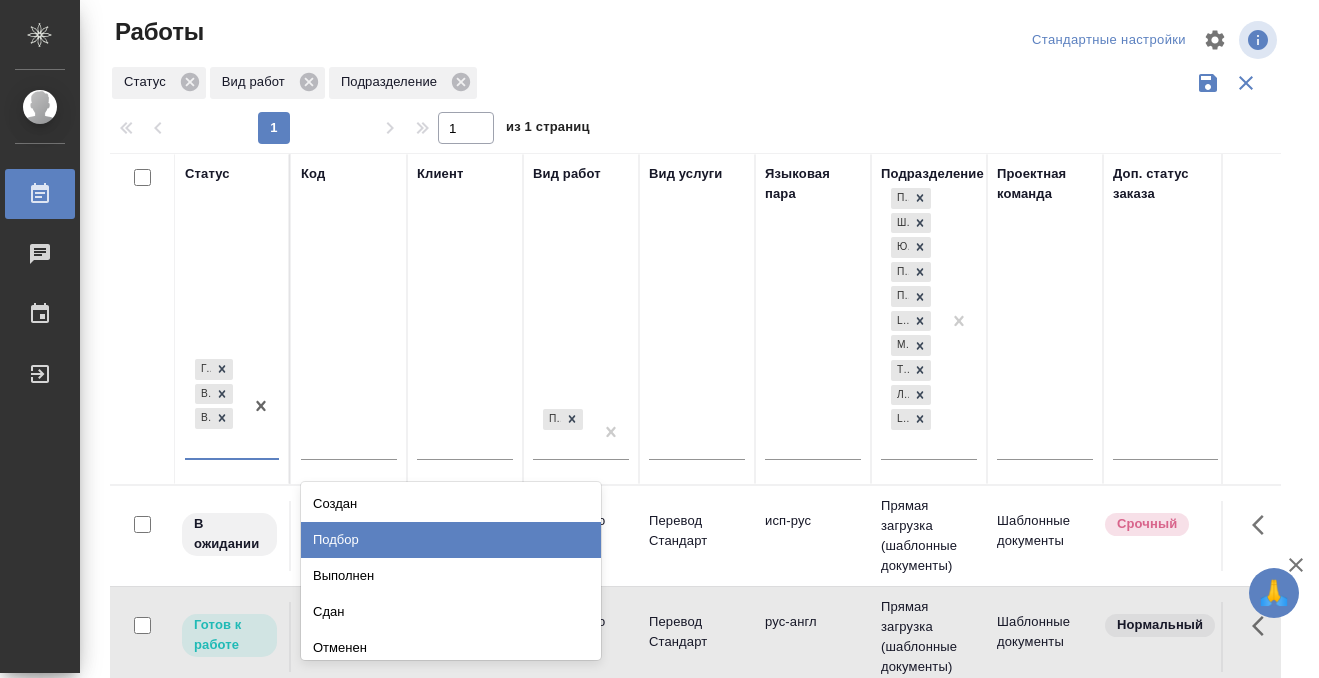 click on "Подбор" at bounding box center [451, 540] 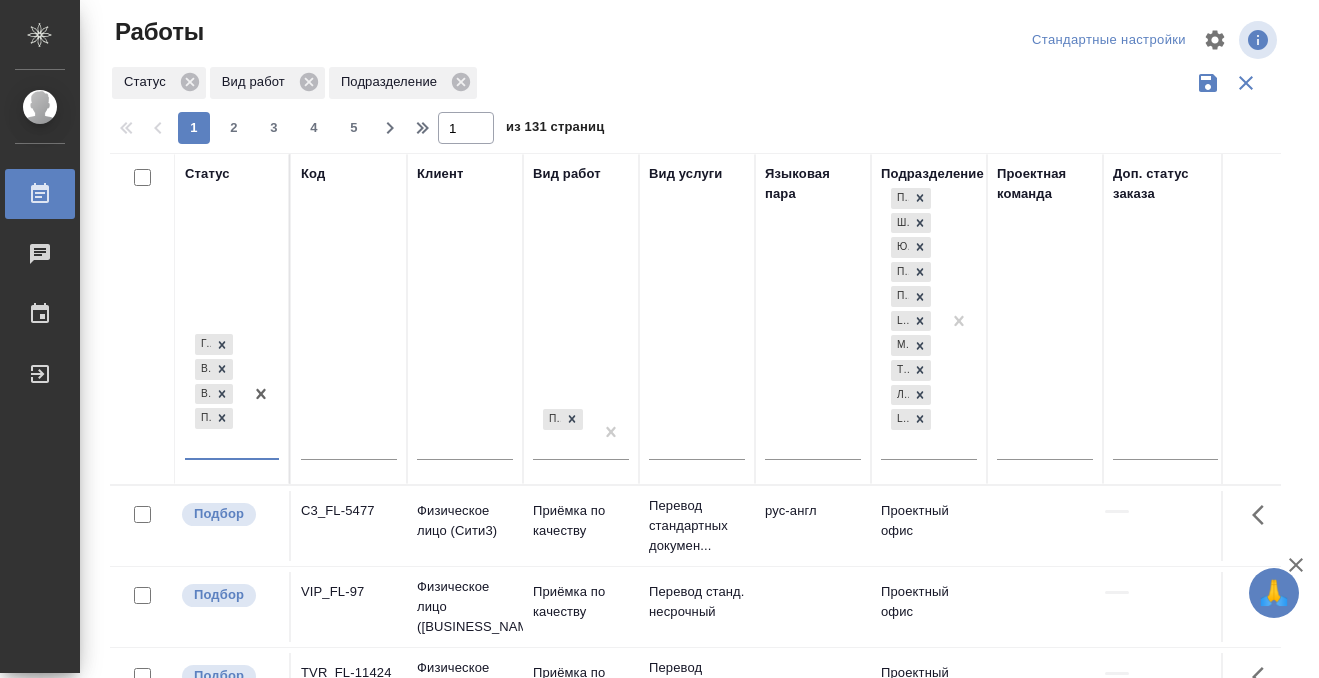 scroll, scrollTop: 9, scrollLeft: 0, axis: vertical 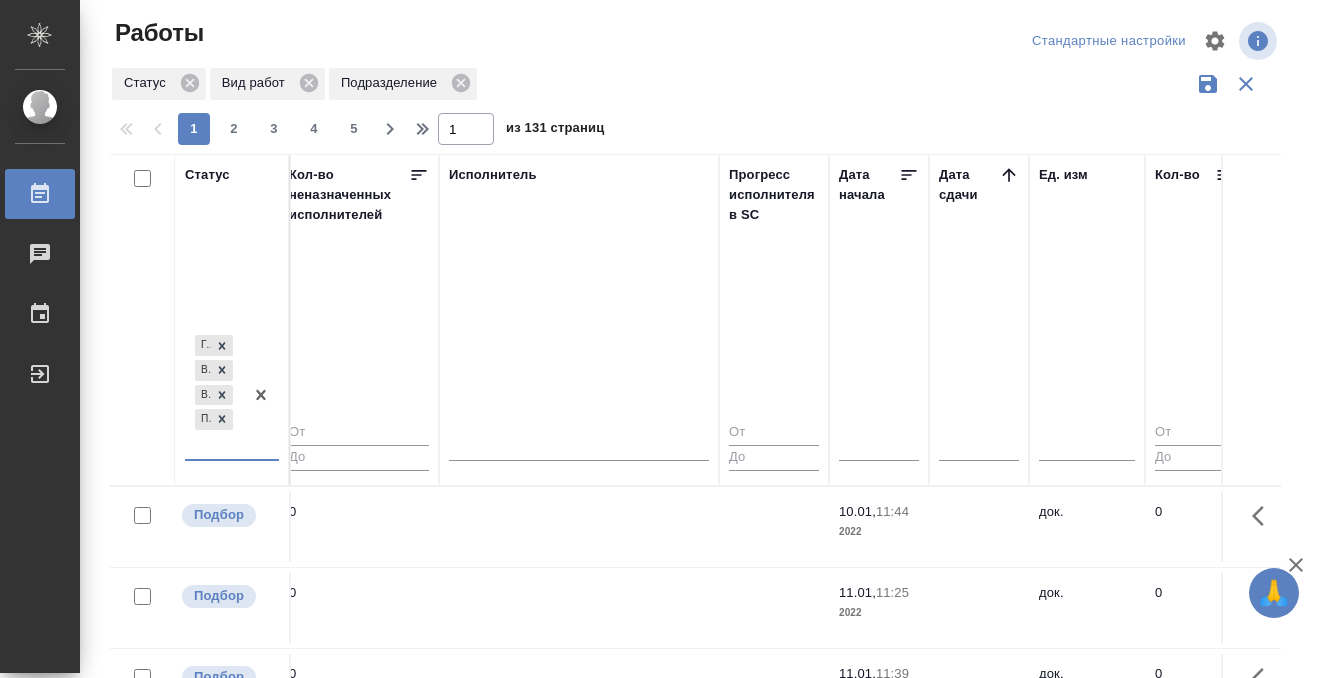 click 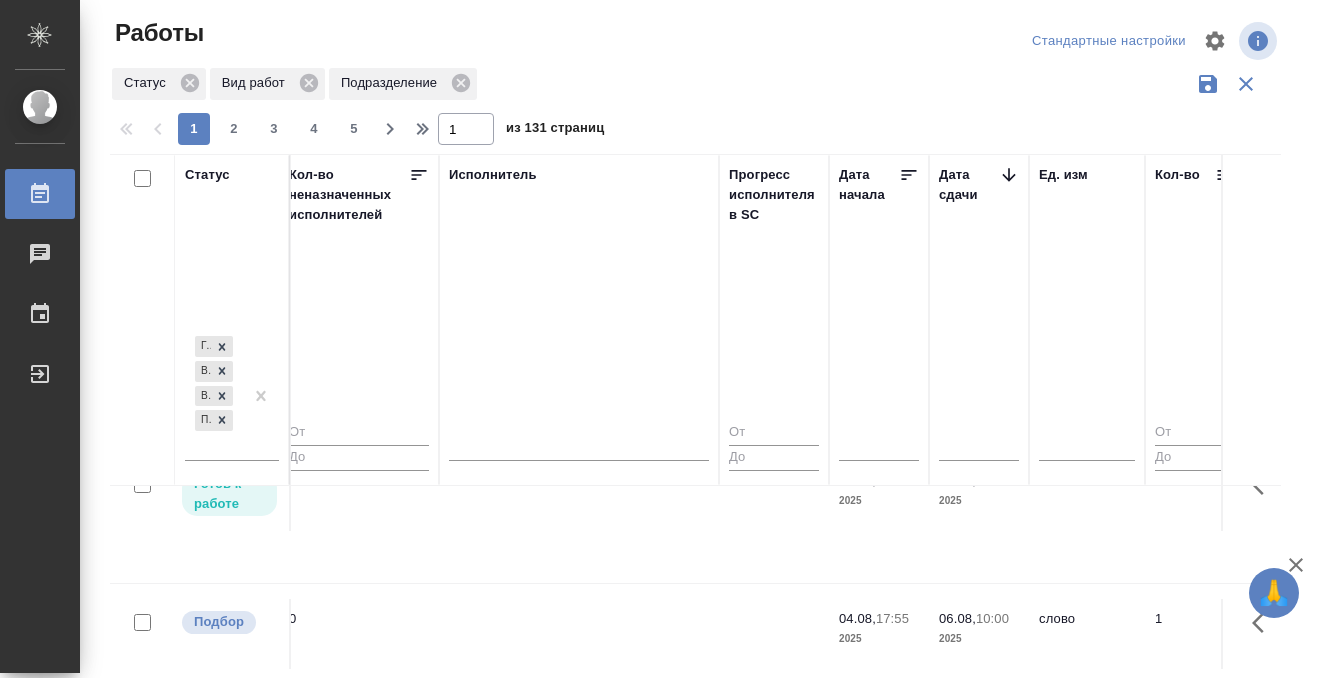 scroll, scrollTop: 1139, scrollLeft: 1181, axis: both 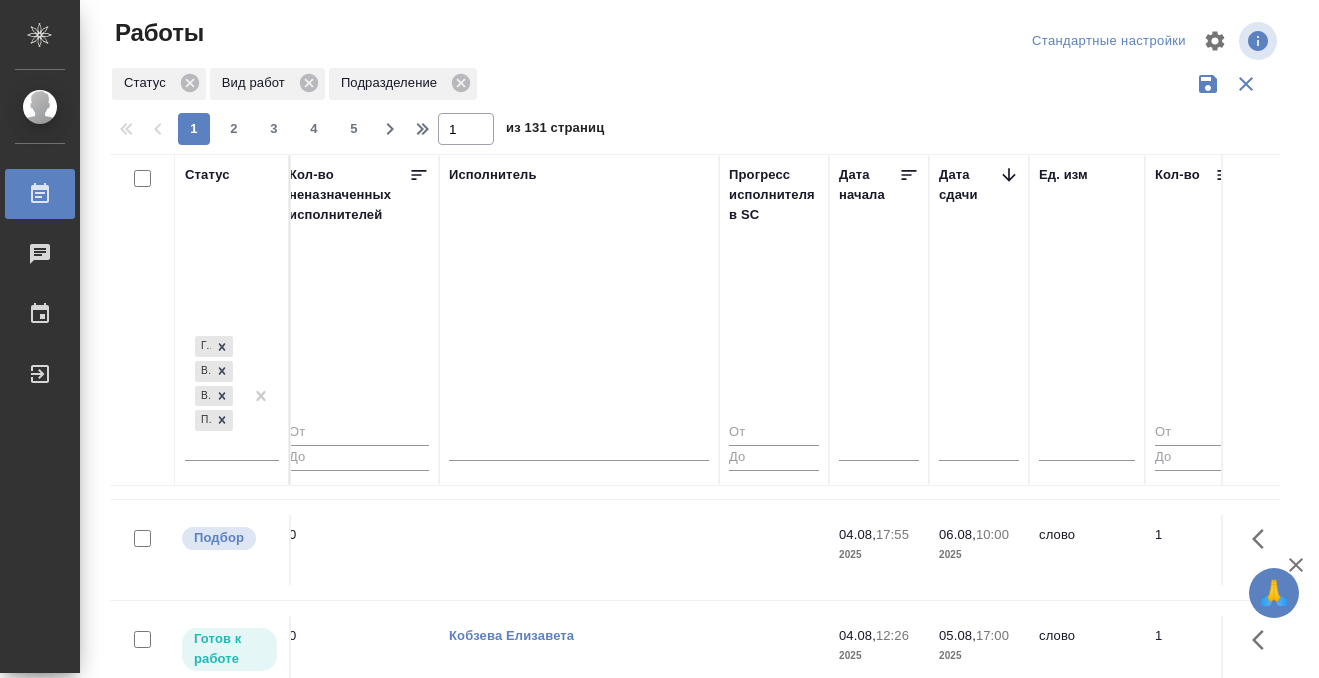 click at bounding box center [579, -602] 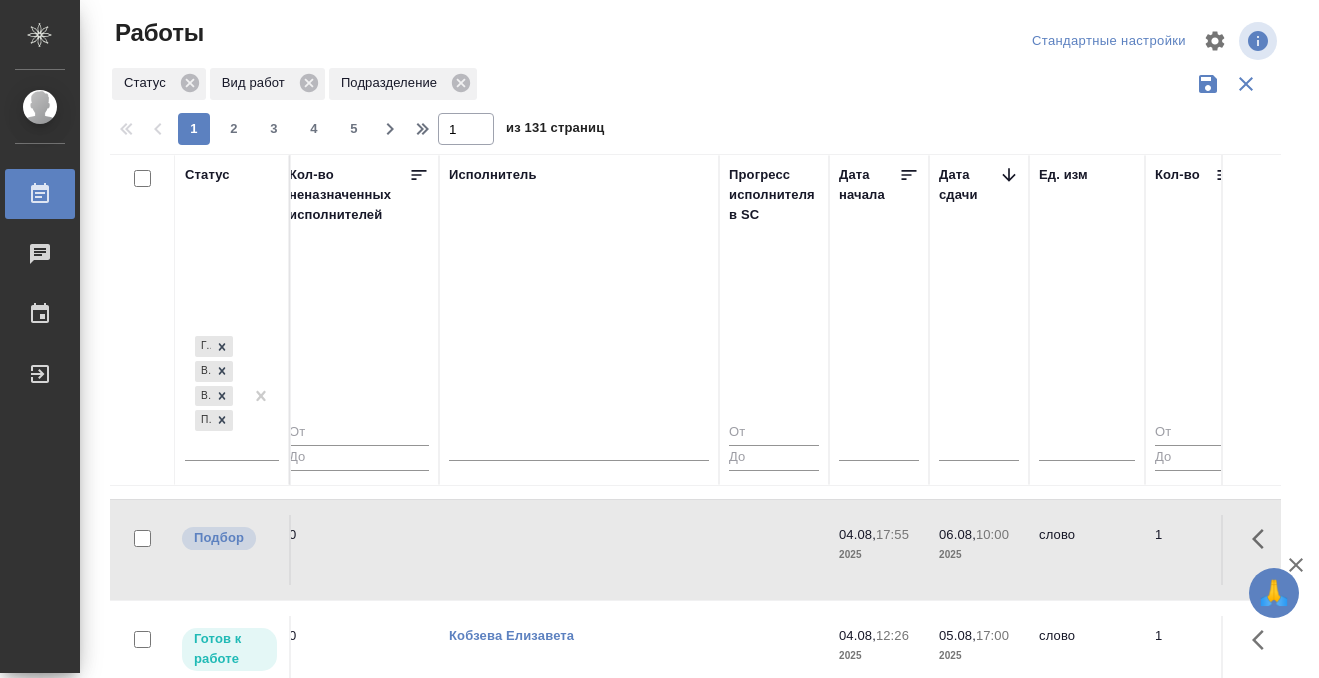 click at bounding box center (579, -602) 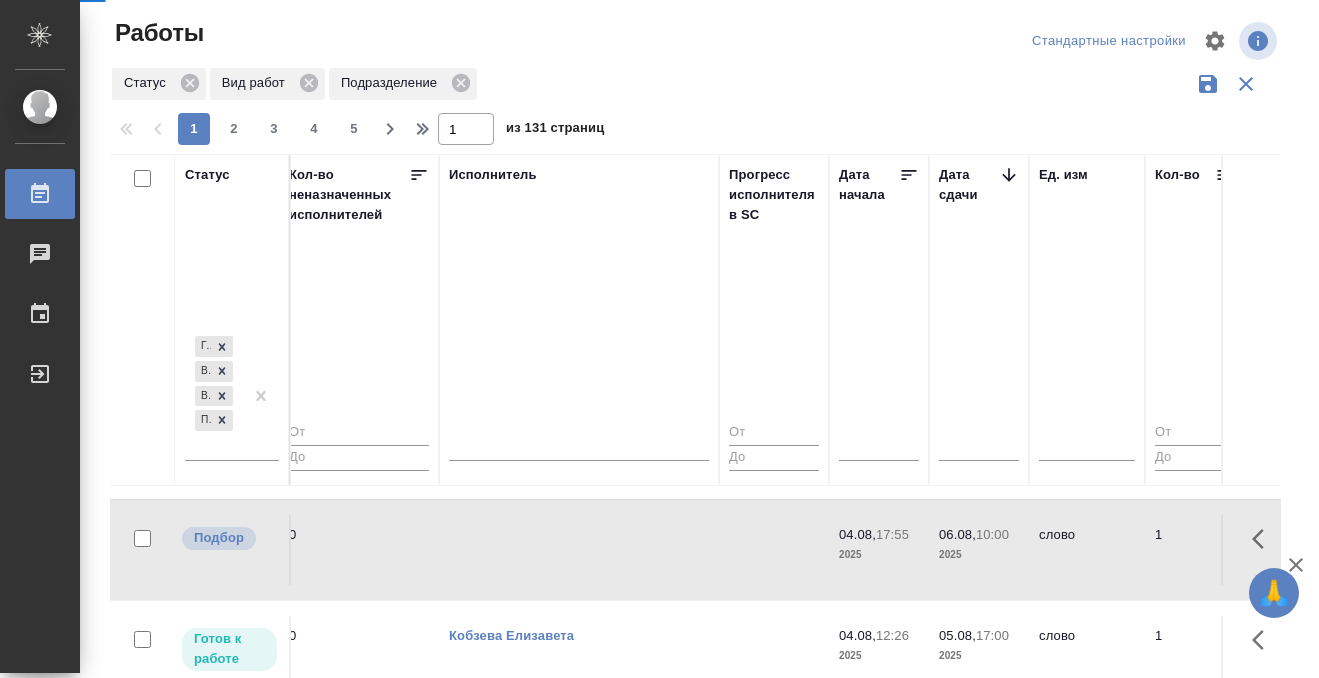 scroll, scrollTop: 1761, scrollLeft: 1181, axis: both 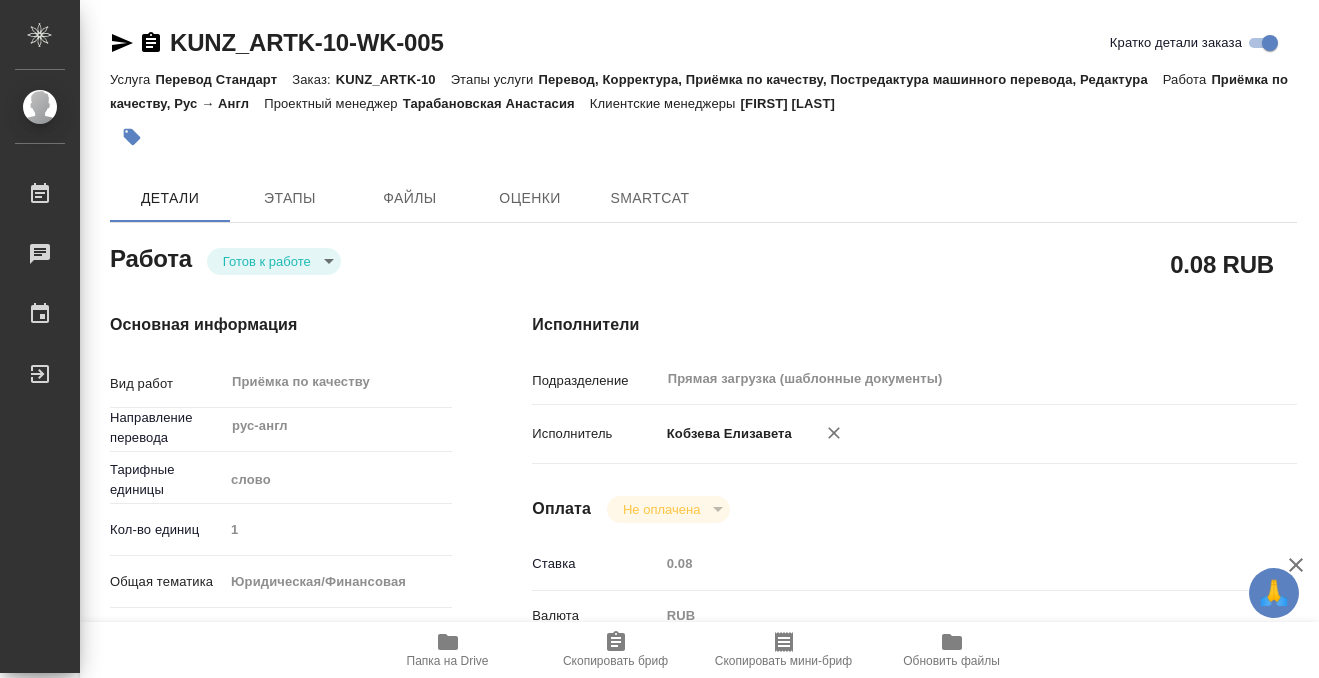 type on "x" 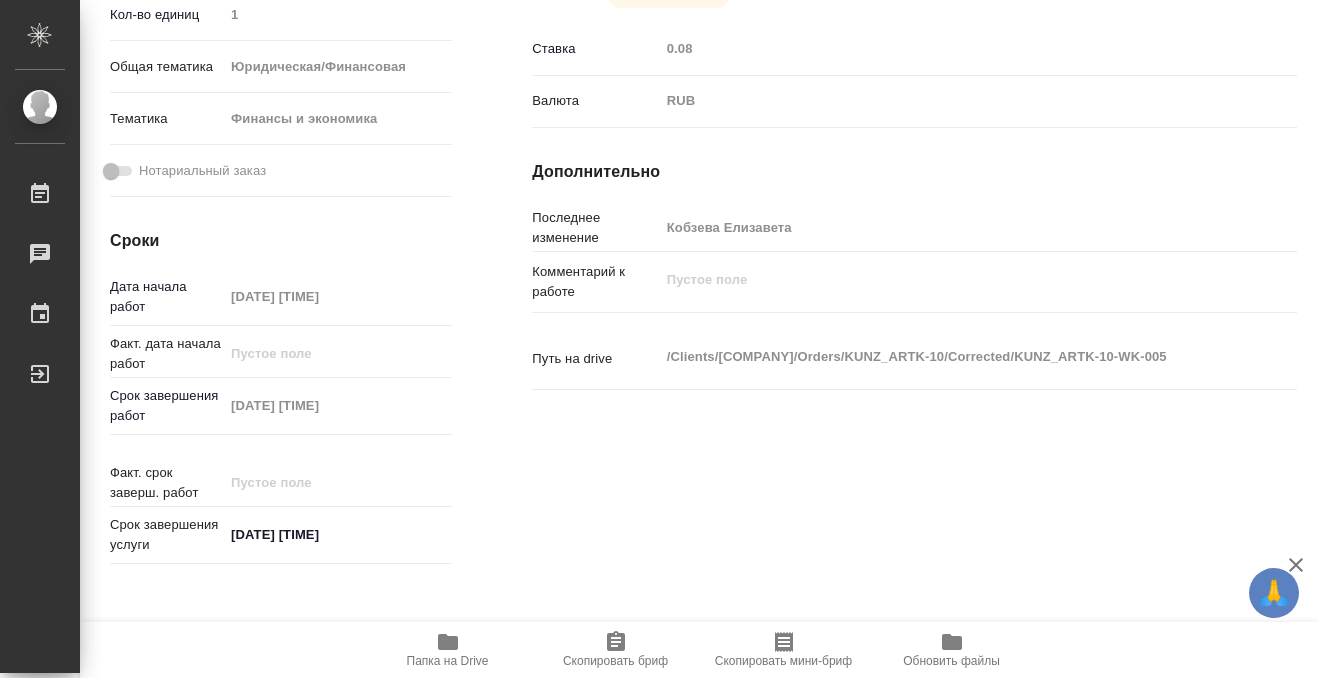 type on "x" 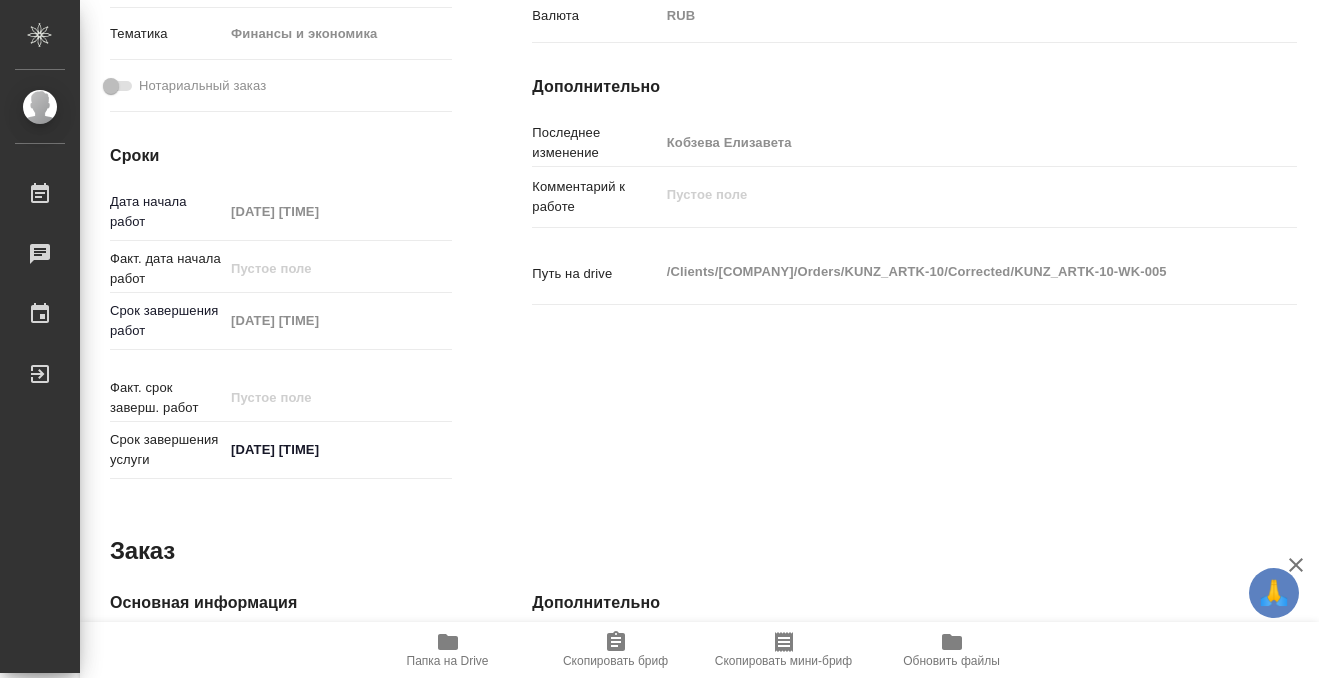 scroll, scrollTop: 0, scrollLeft: 0, axis: both 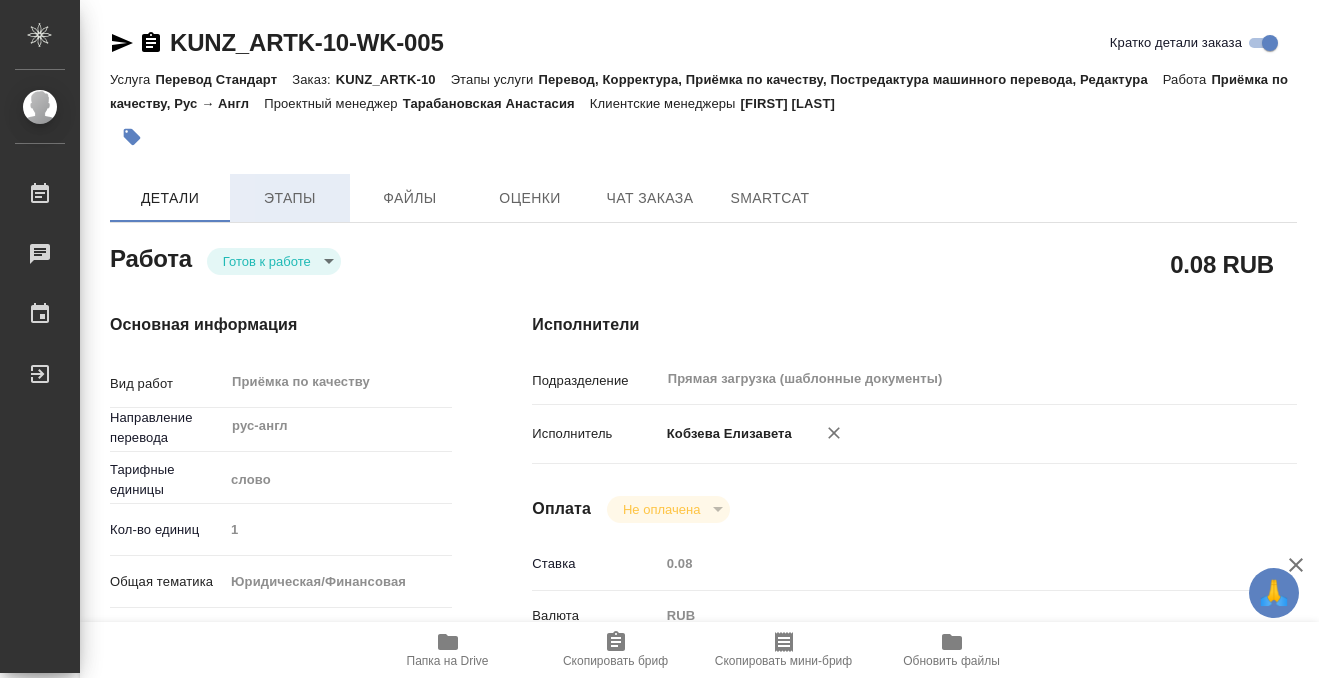 type on "x" 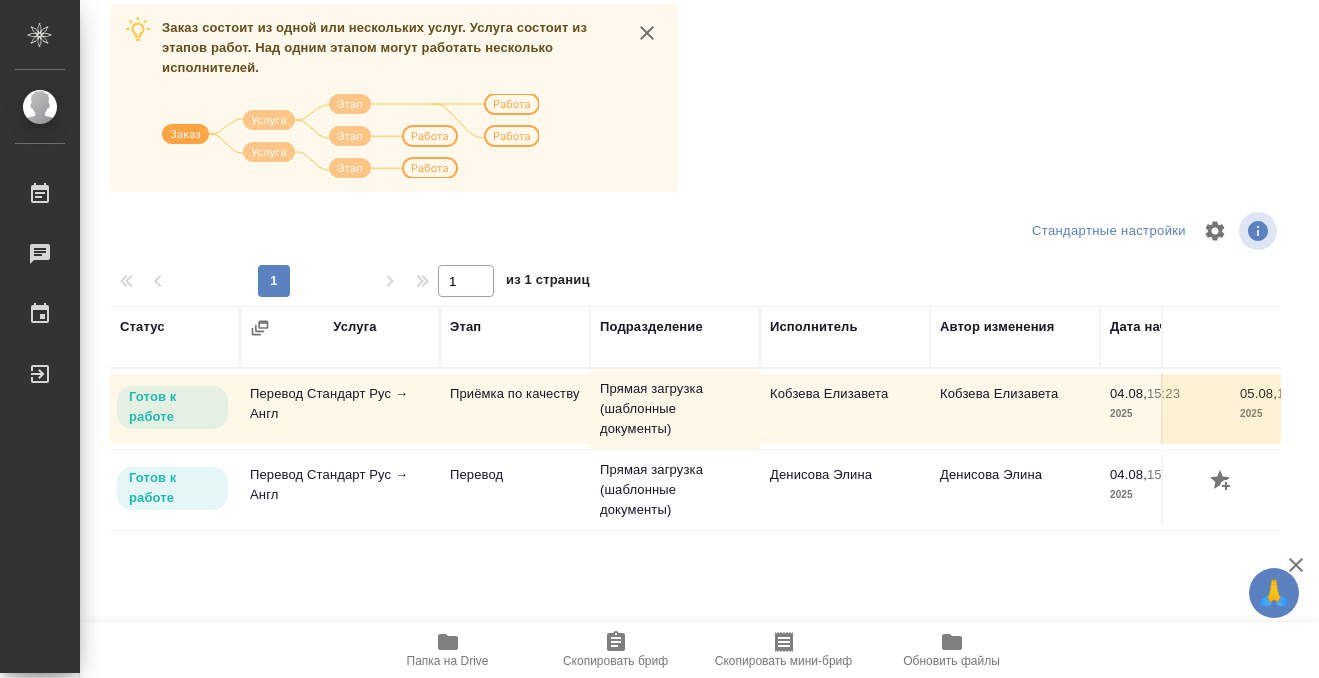 scroll, scrollTop: 364, scrollLeft: 0, axis: vertical 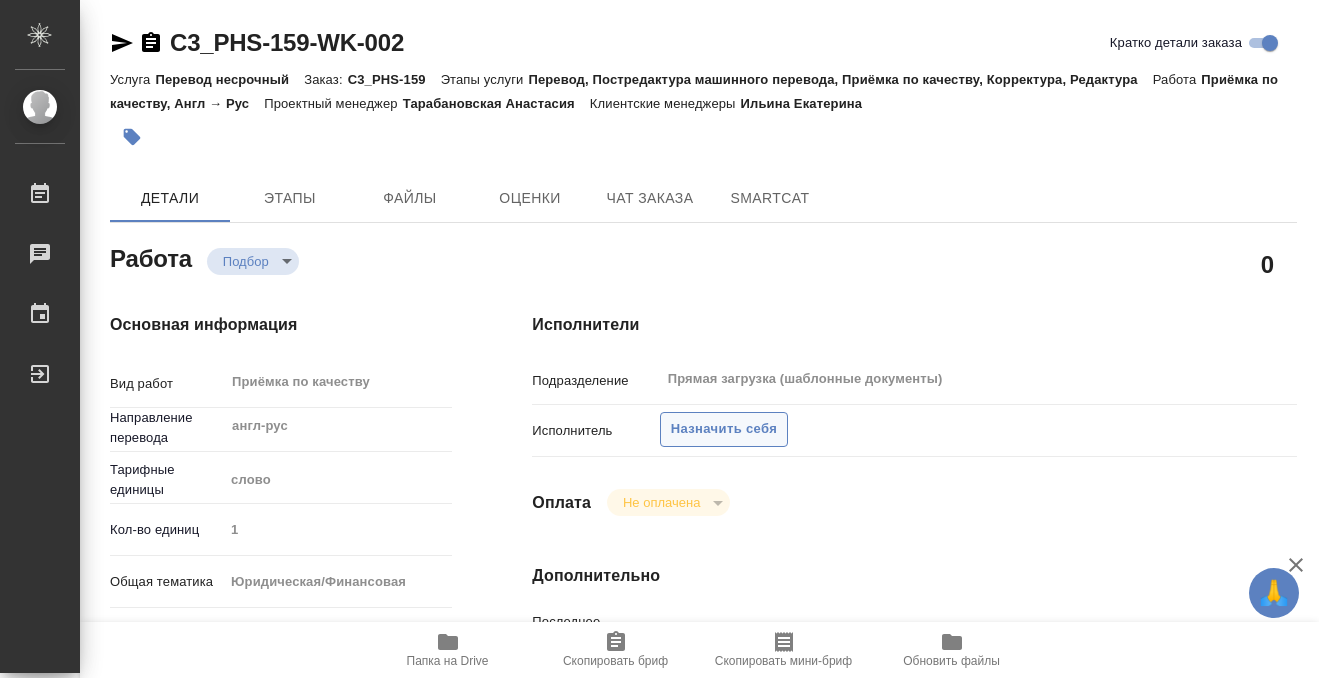 click on "Назначить себя" at bounding box center [724, 429] 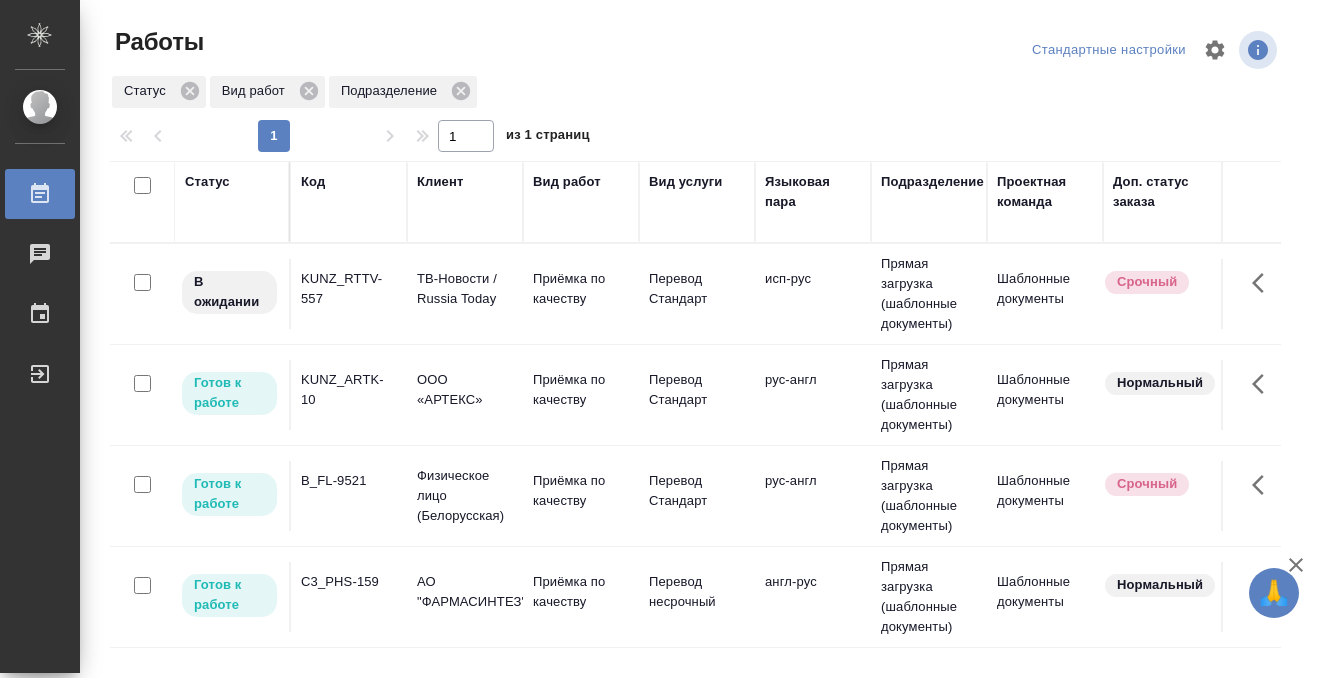 scroll, scrollTop: 0, scrollLeft: 0, axis: both 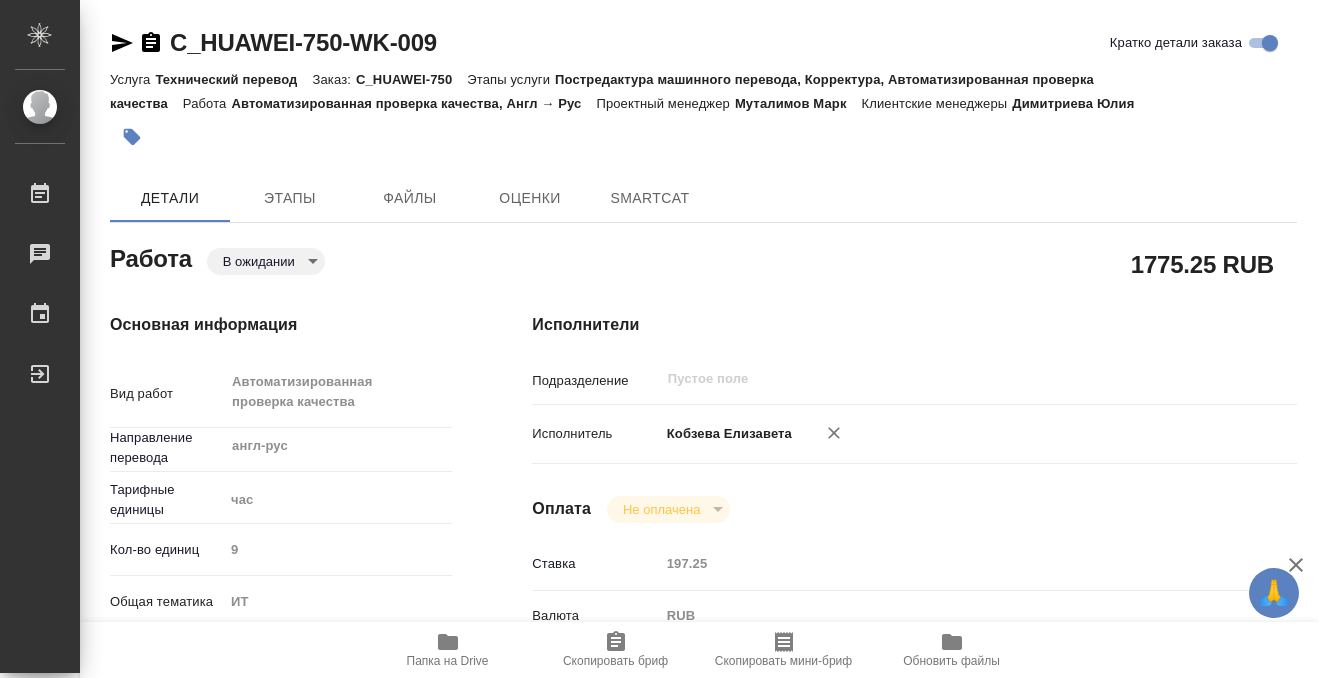 type on "x" 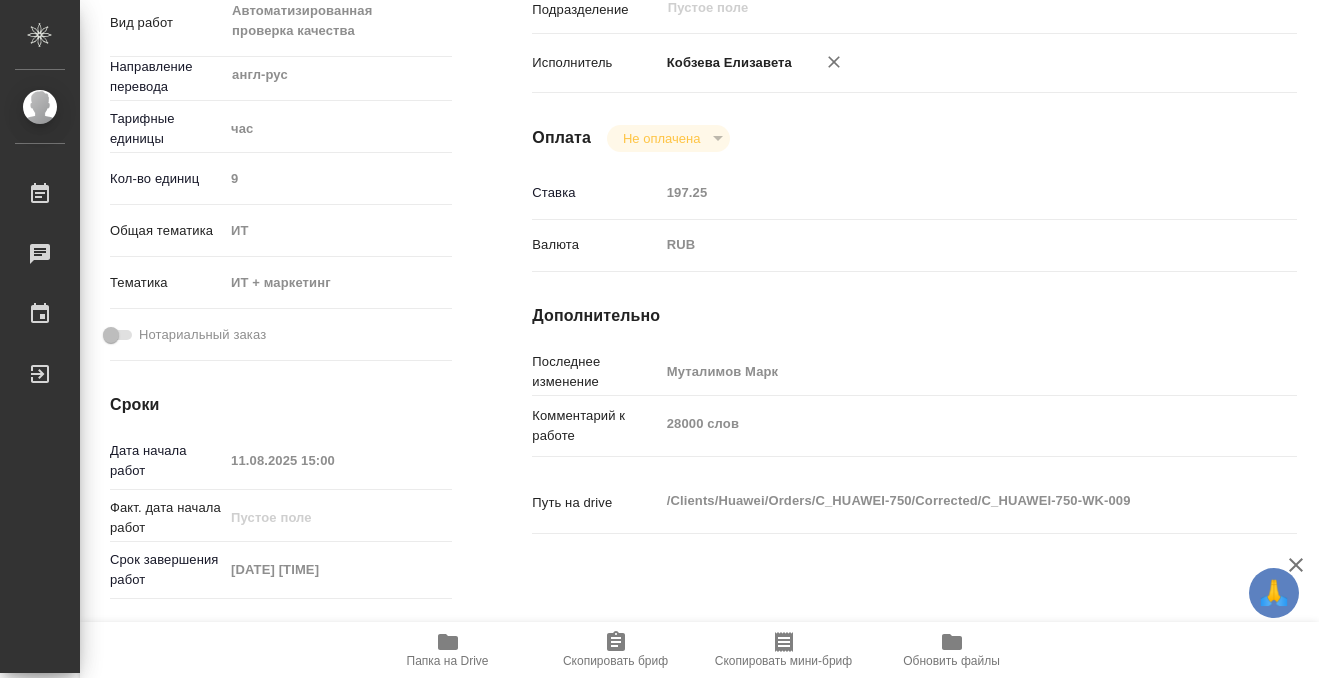 type on "x" 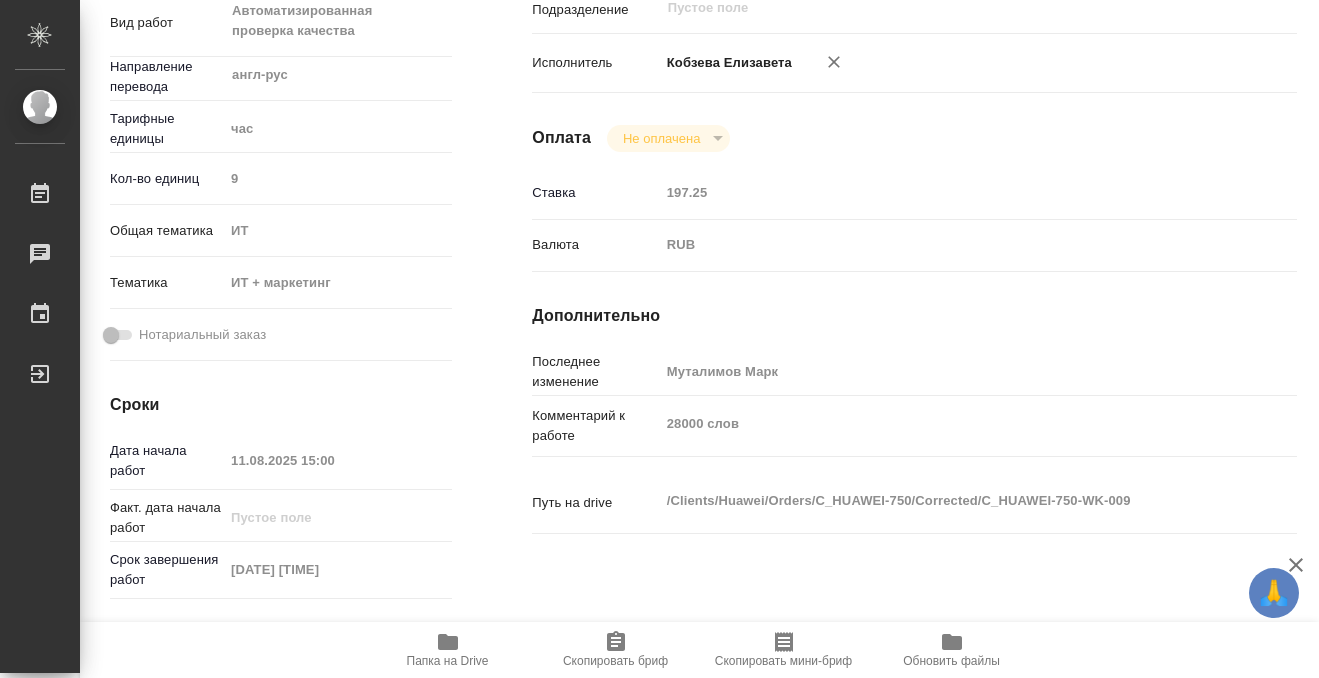 type on "x" 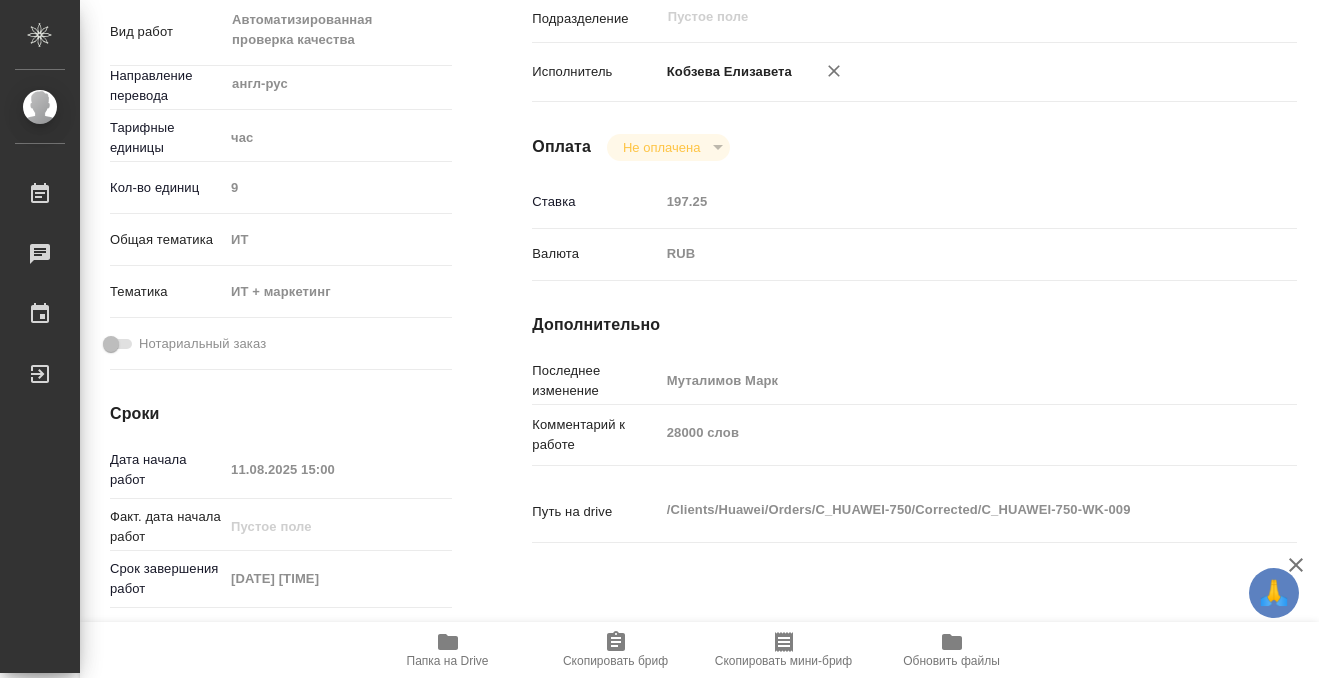 type on "x" 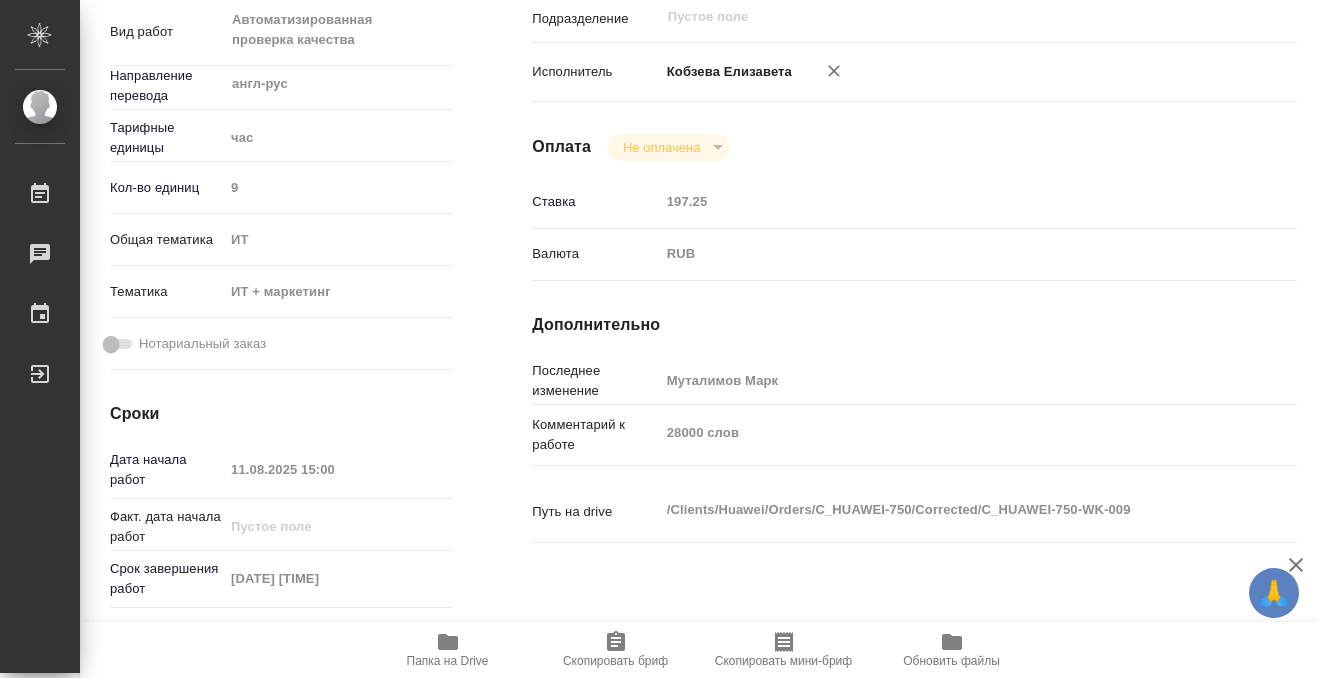type on "x" 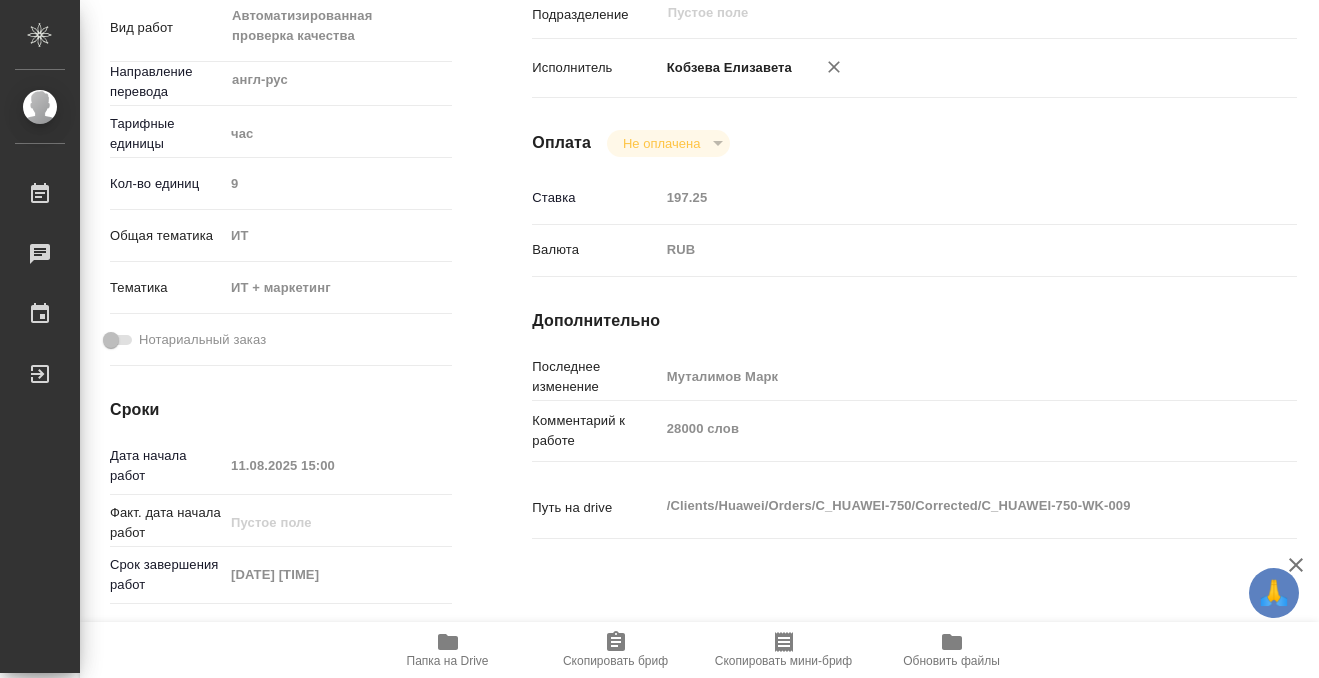 scroll, scrollTop: 369, scrollLeft: 0, axis: vertical 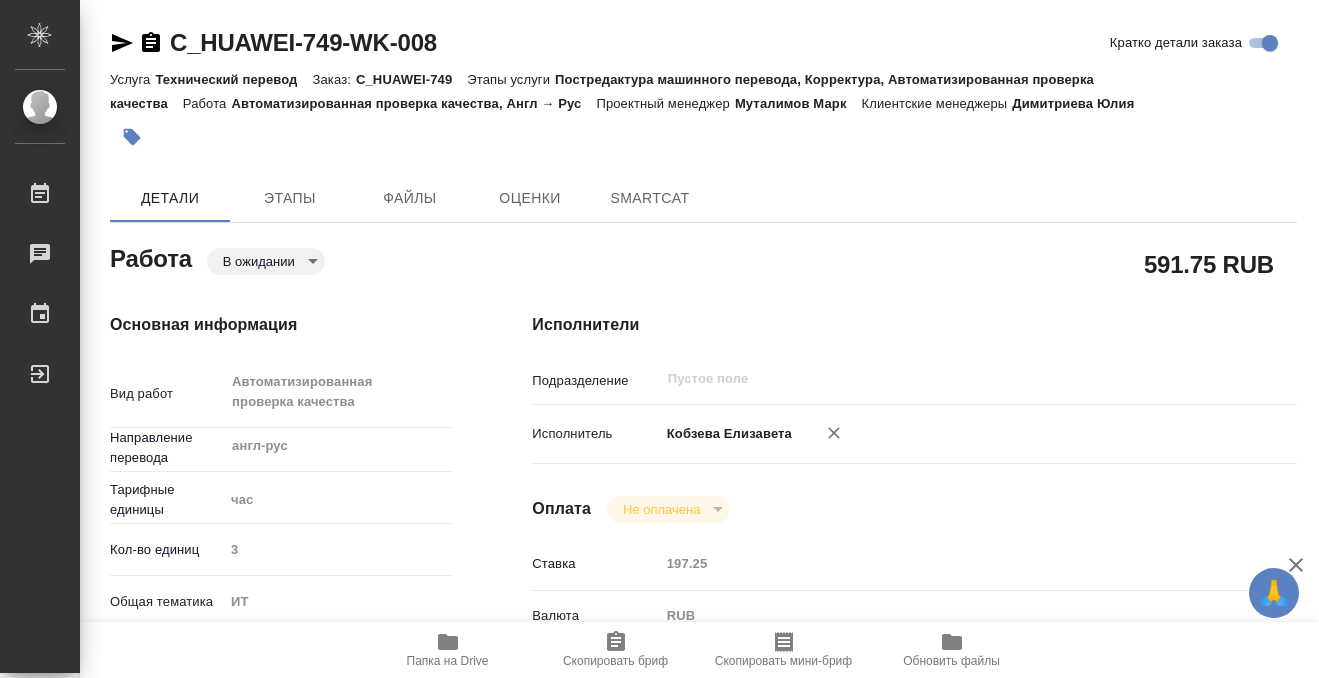 type on "x" 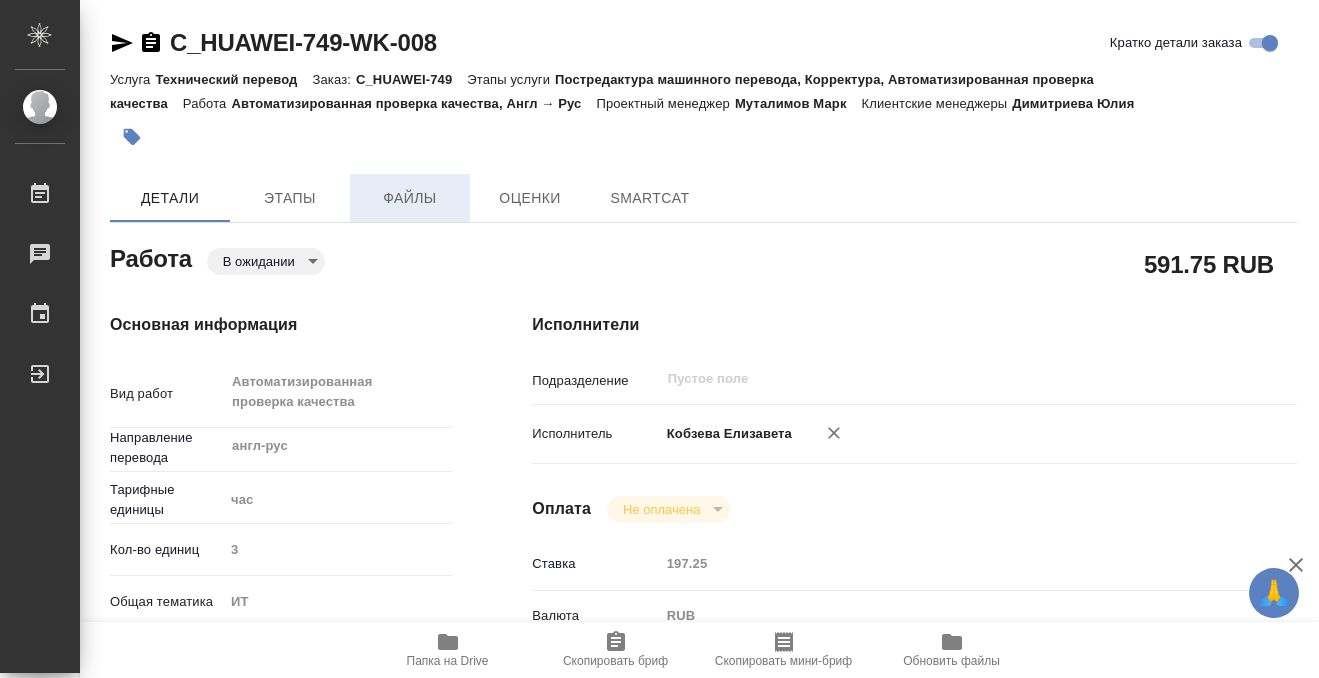 type on "x" 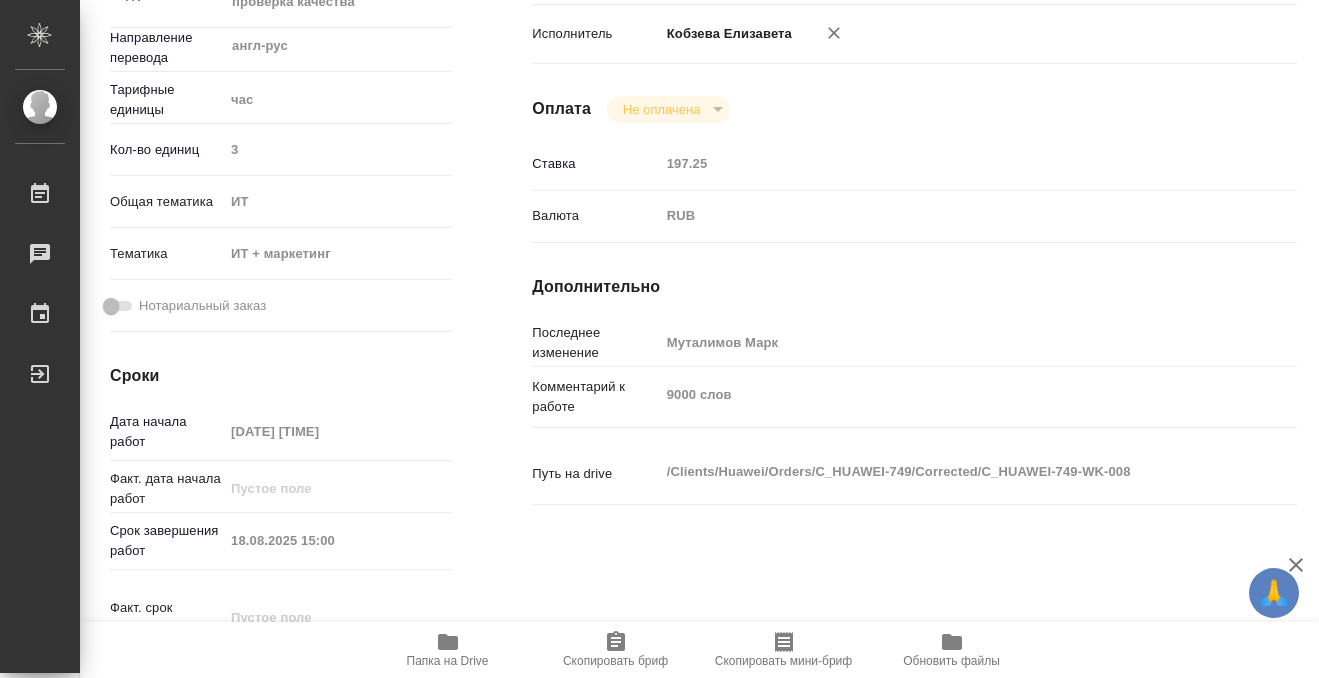 scroll, scrollTop: 540, scrollLeft: 0, axis: vertical 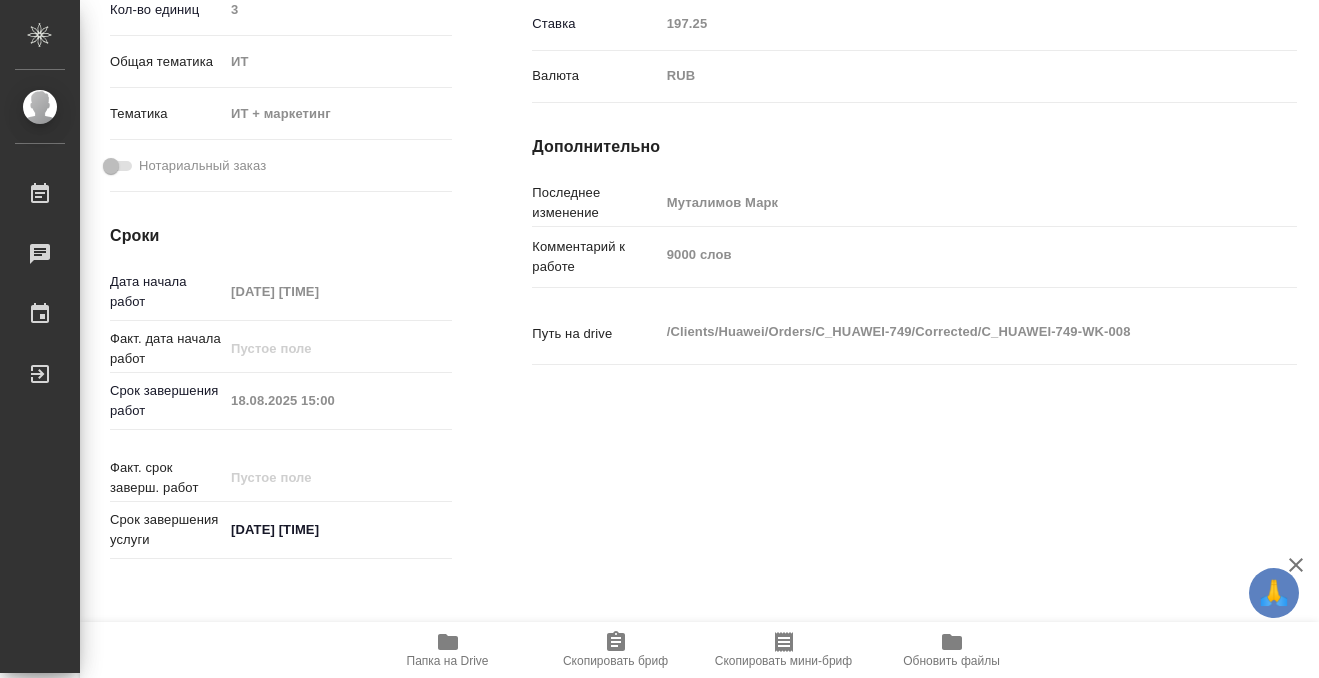 type on "x" 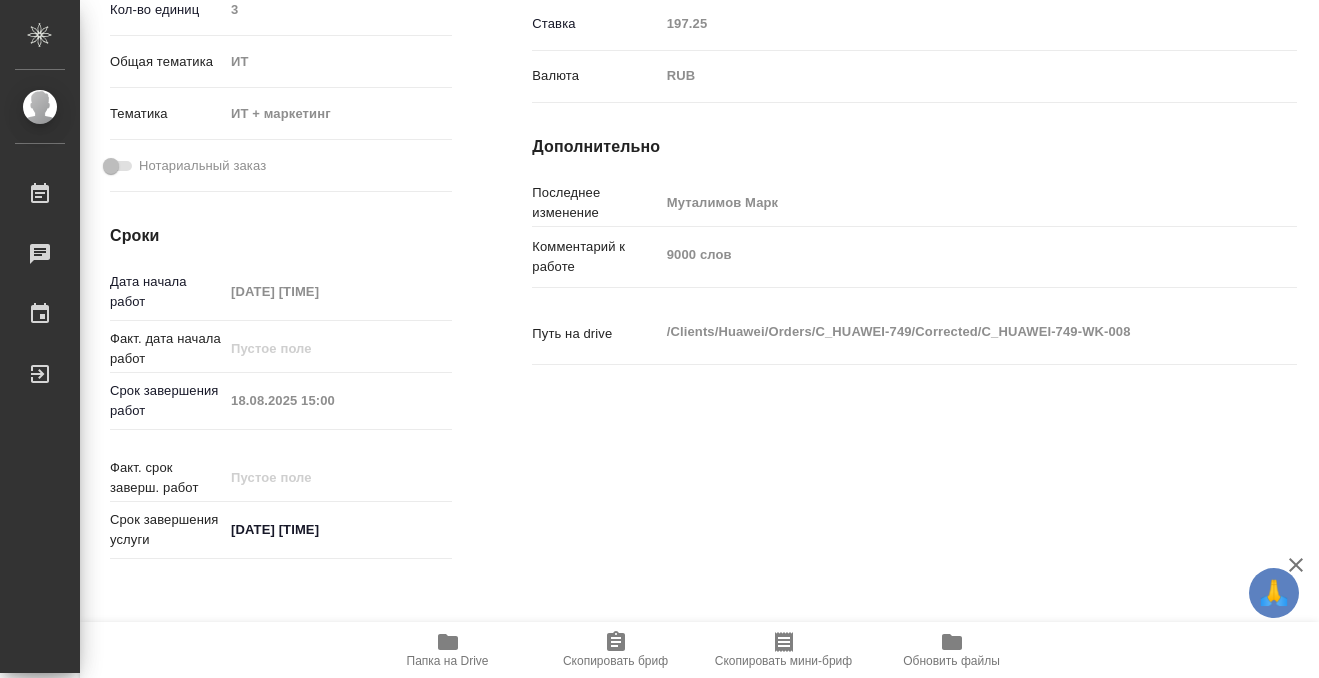 type on "x" 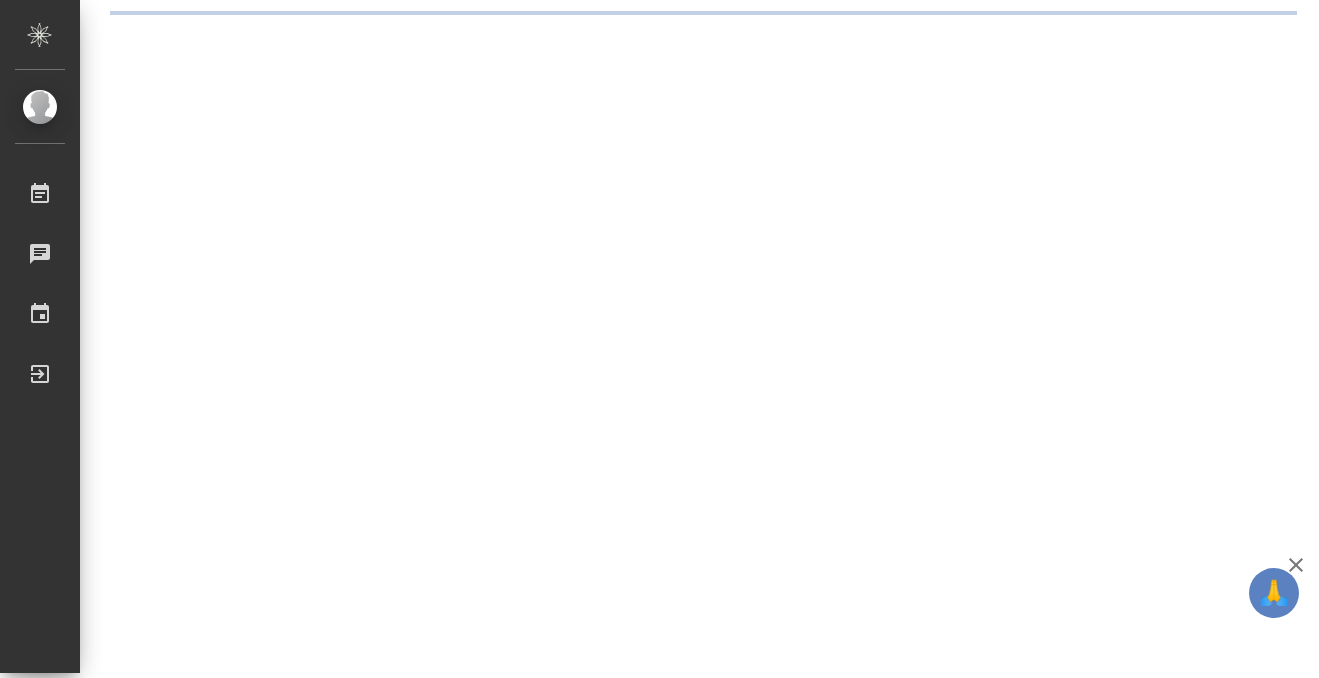 scroll, scrollTop: 0, scrollLeft: 0, axis: both 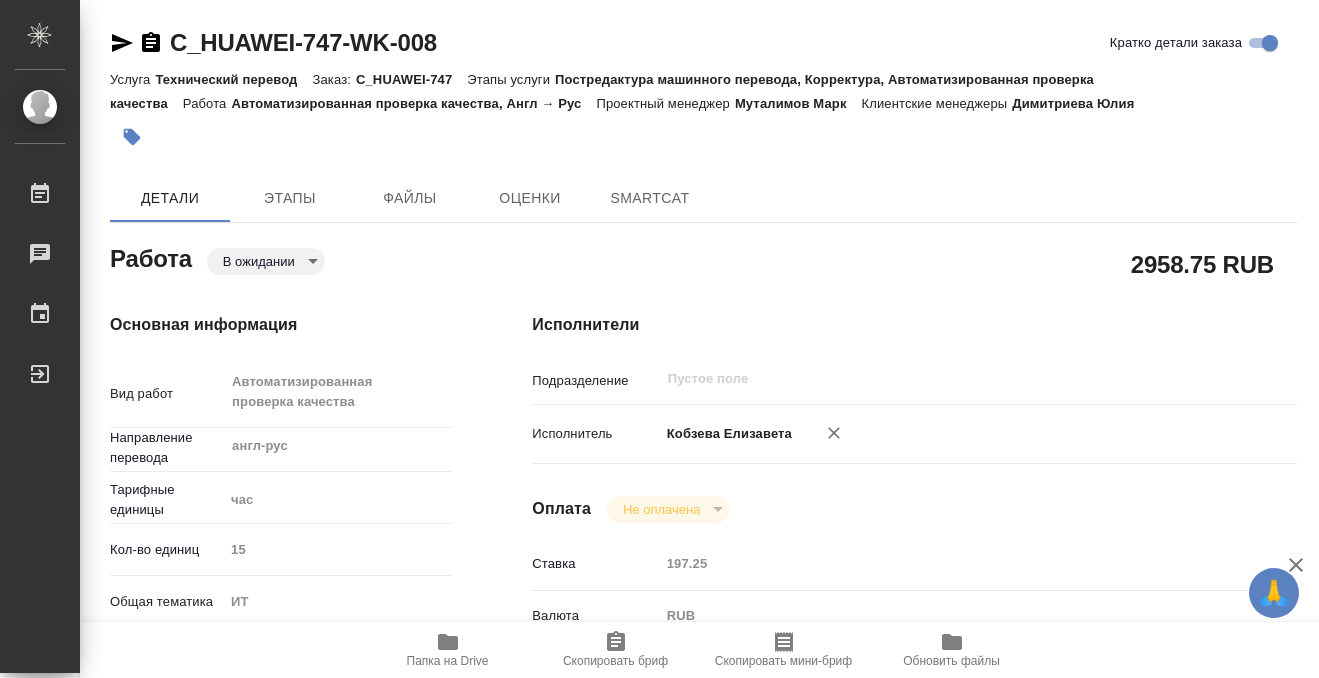type on "x" 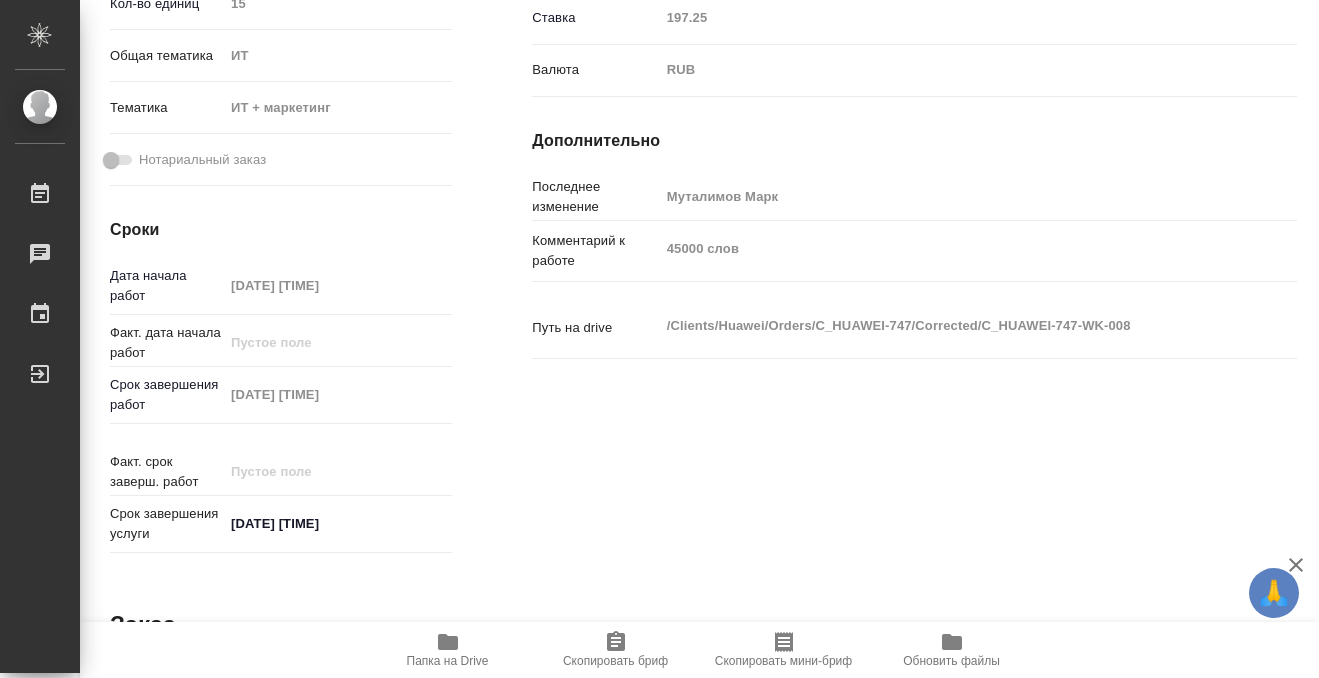scroll, scrollTop: 0, scrollLeft: 0, axis: both 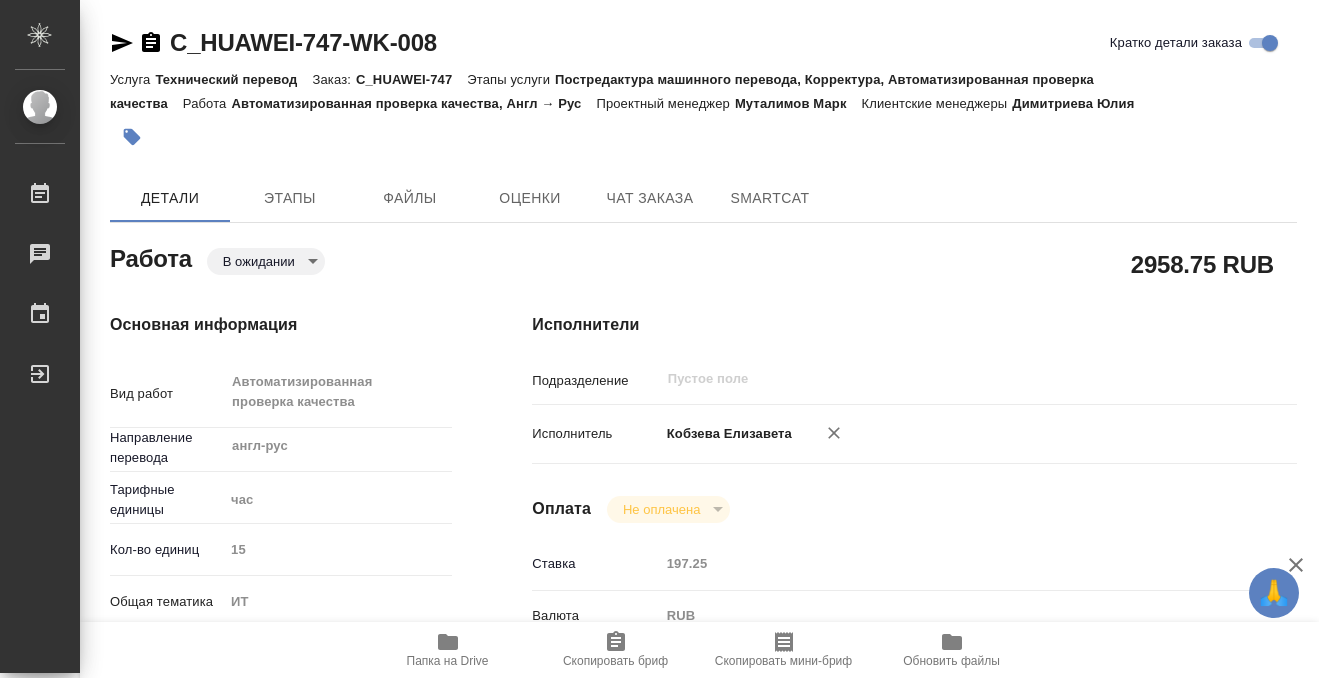 type on "x" 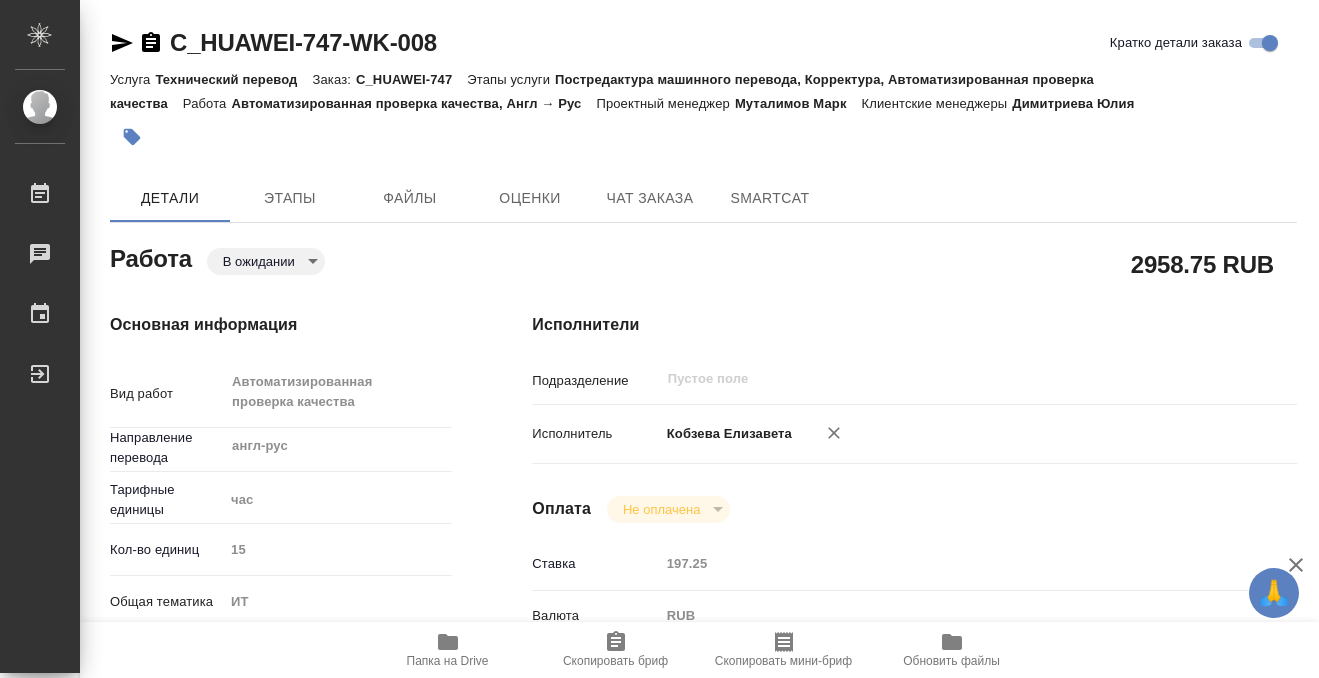 type on "x" 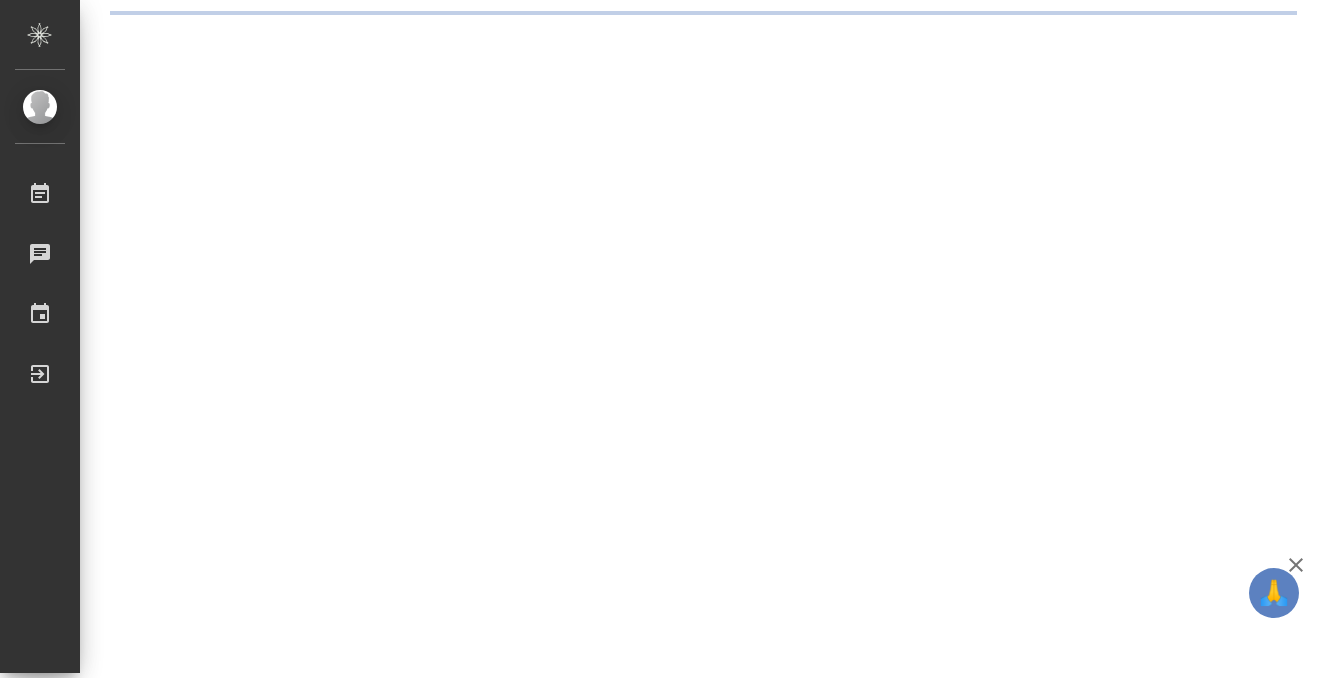 scroll, scrollTop: 0, scrollLeft: 0, axis: both 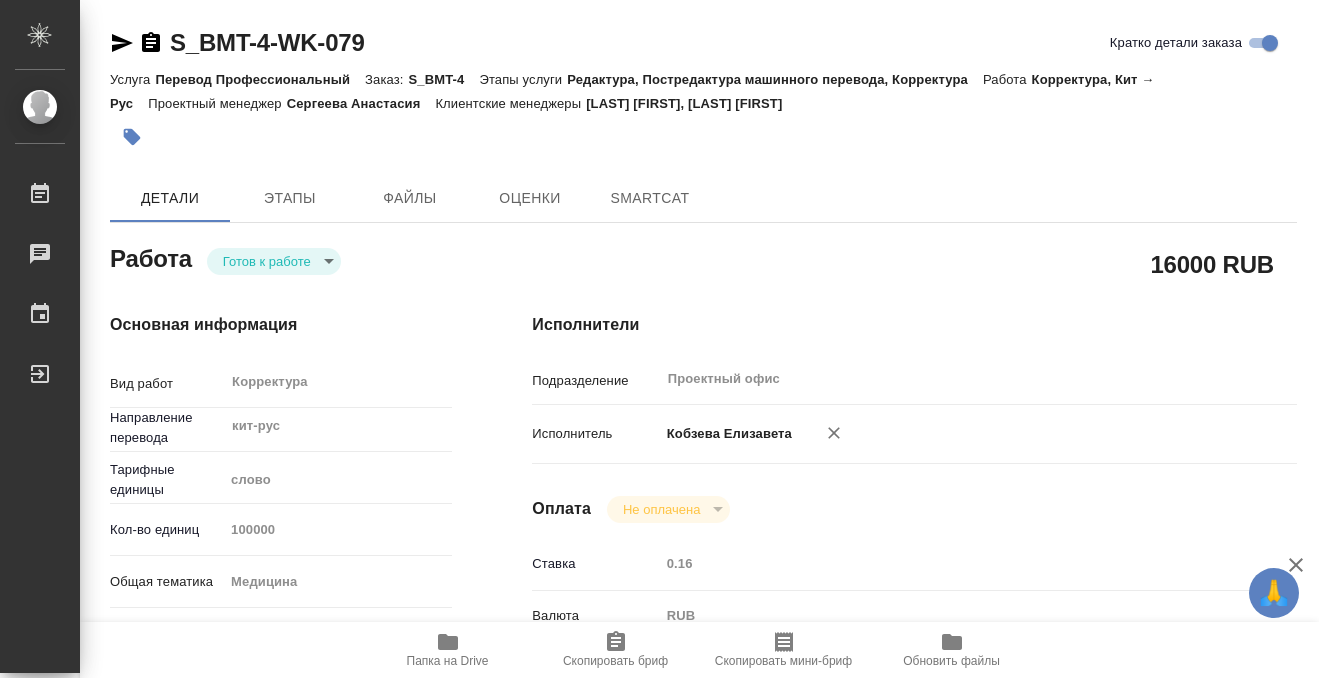 type on "x" 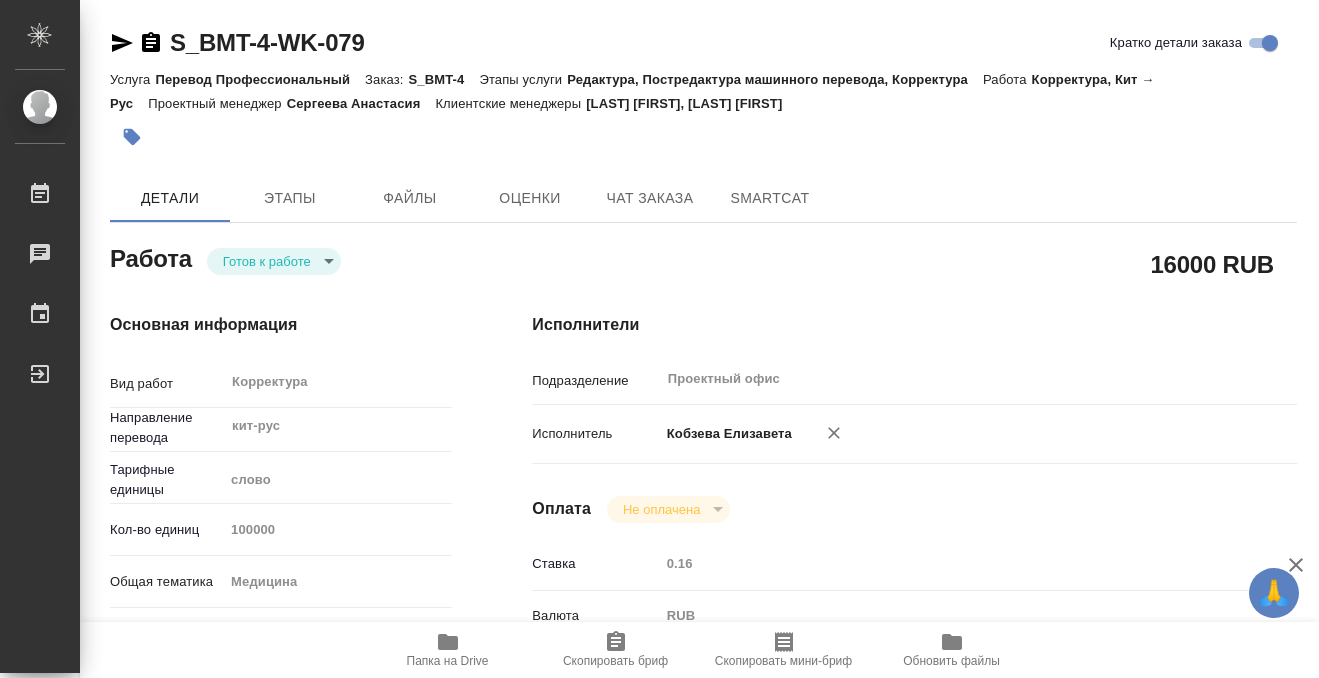 type on "x" 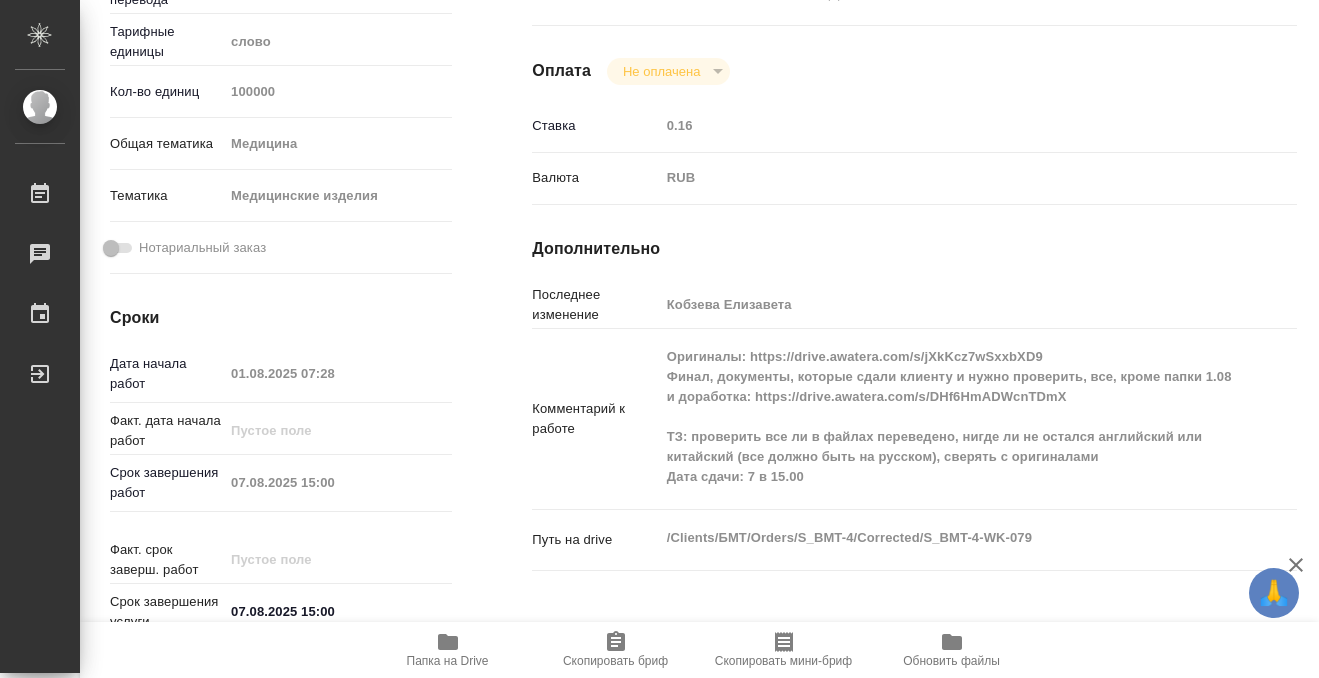scroll, scrollTop: 446, scrollLeft: 0, axis: vertical 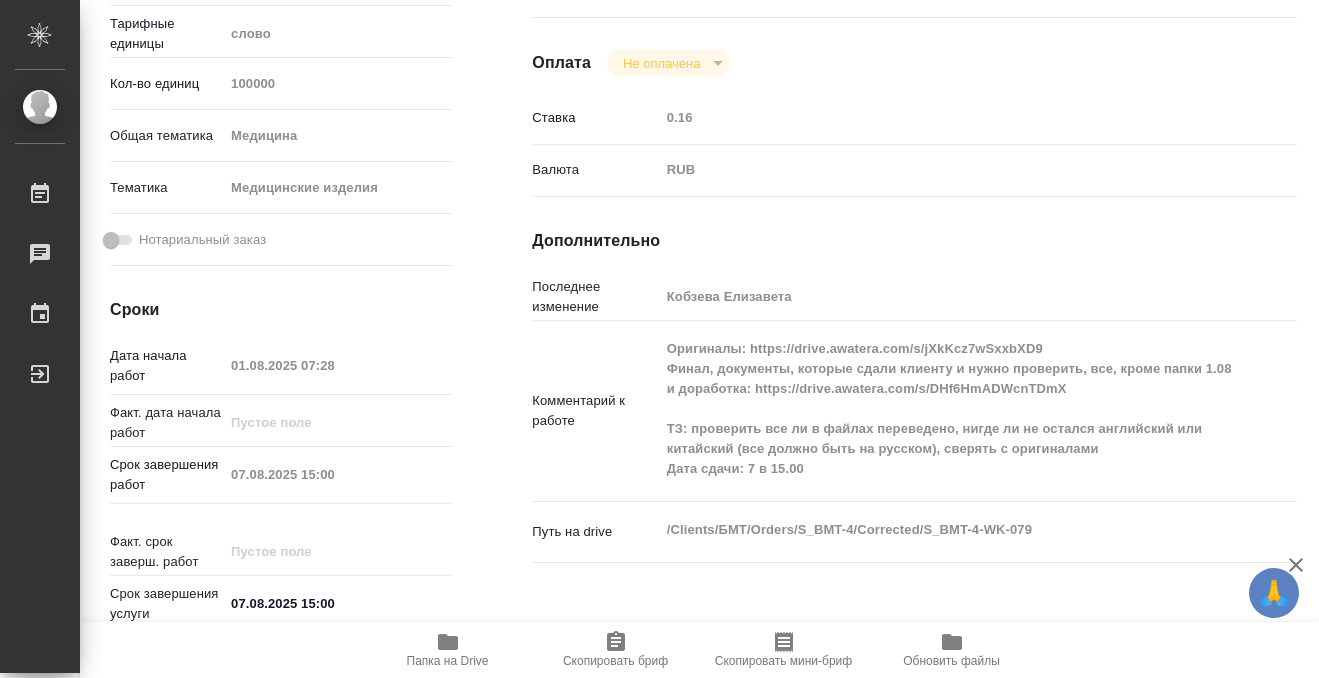 click 